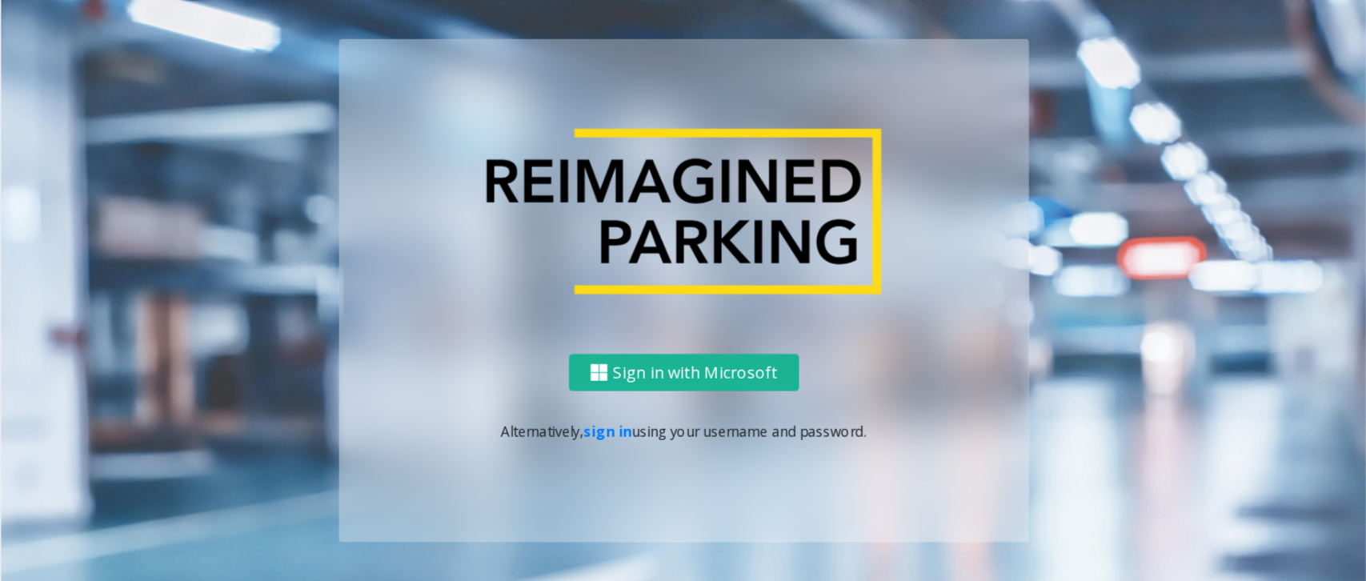 scroll, scrollTop: 0, scrollLeft: 0, axis: both 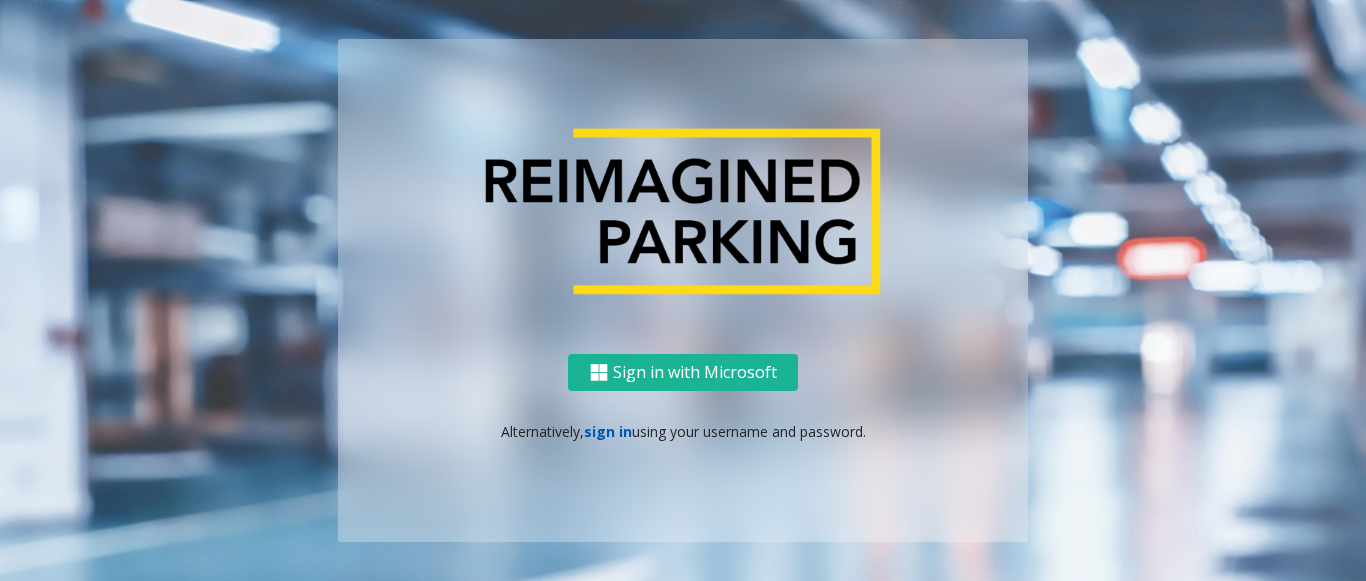 click on "sign in" 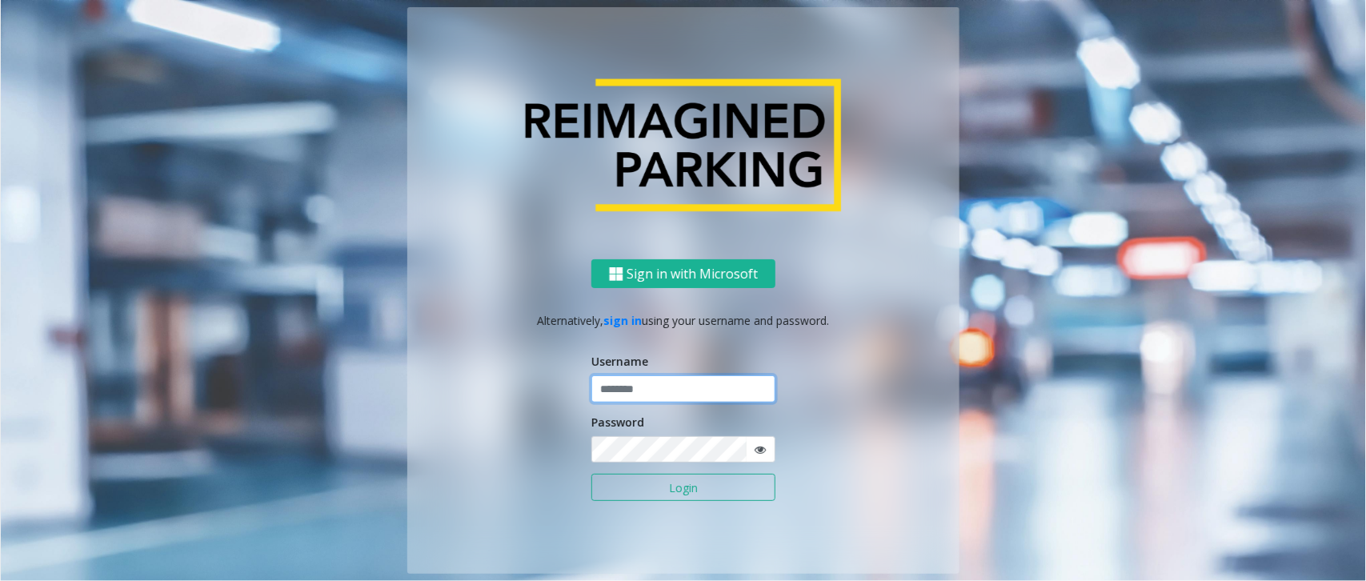 click 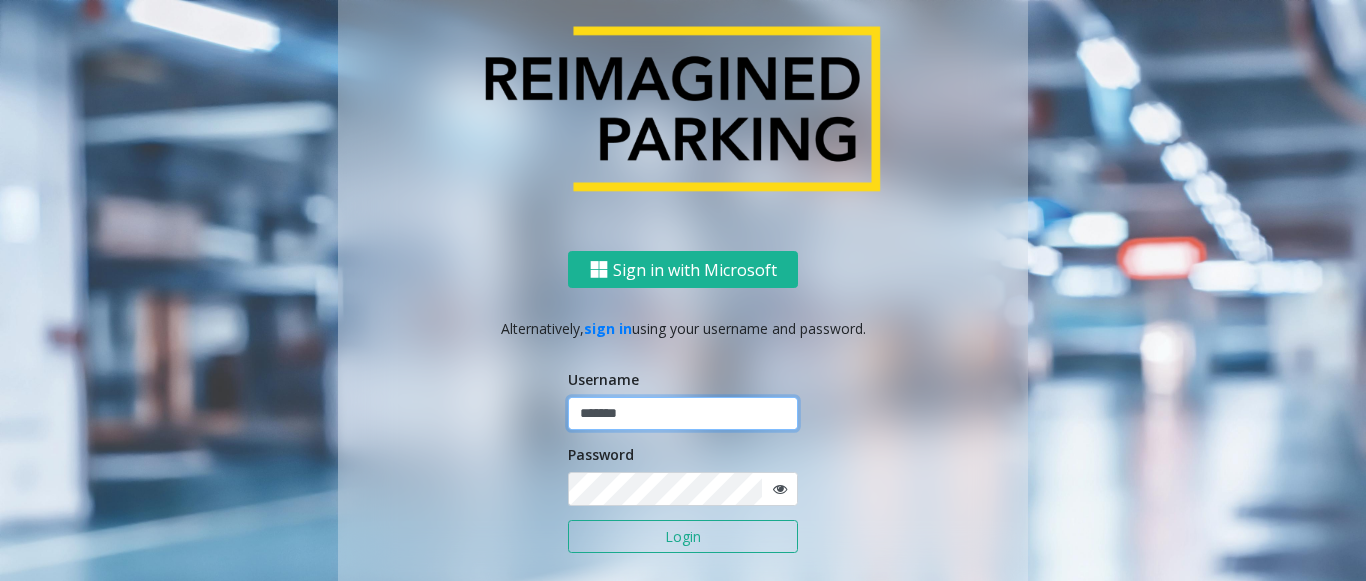 type on "*******" 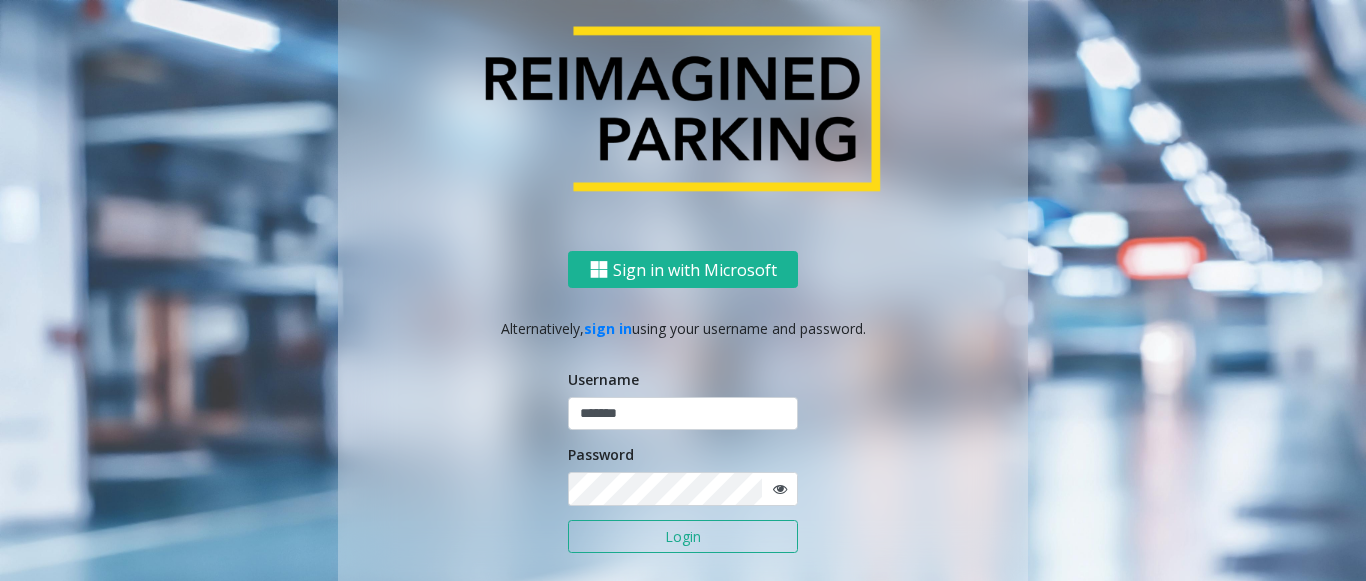 click 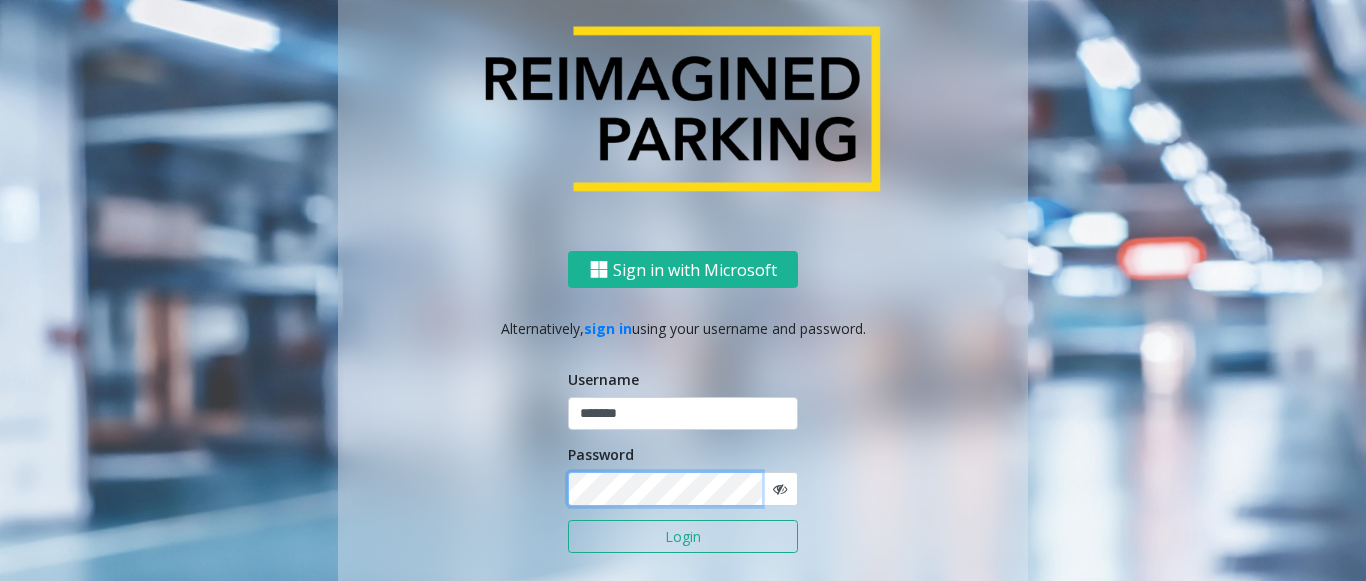 click on "Sign in with Microsoft   Alternatively,   sign in  using your username and password.  Username ******* Password Login" 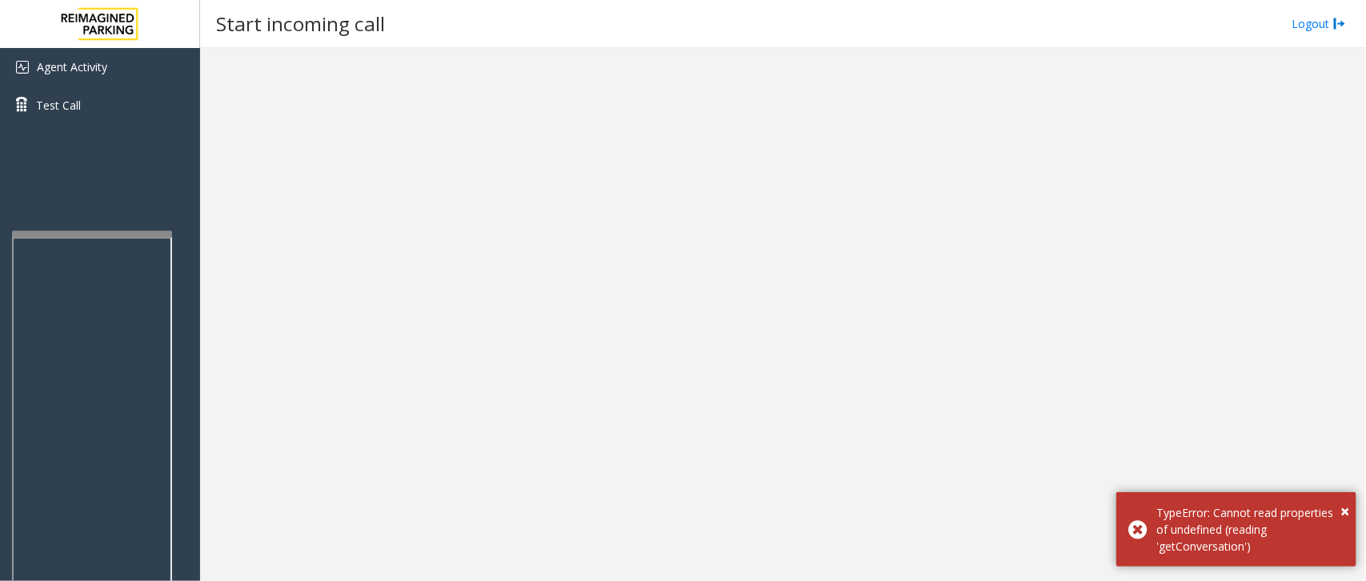 drag, startPoint x: 640, startPoint y: 421, endPoint x: 551, endPoint y: 422, distance: 89.005615 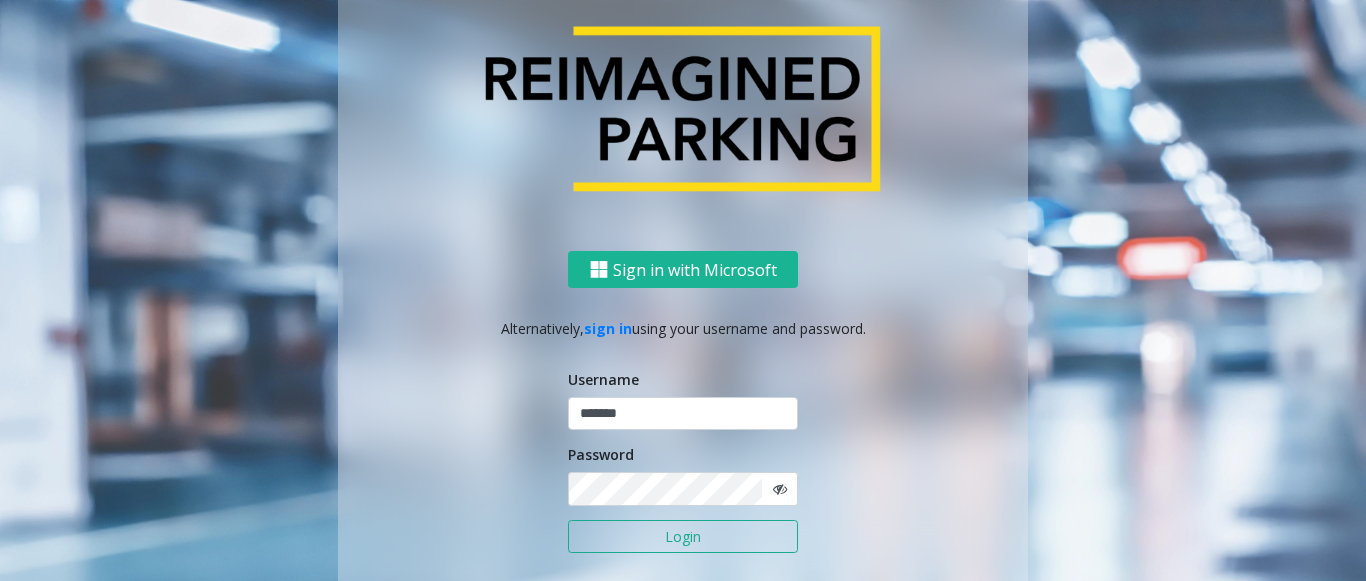 click on "Login" 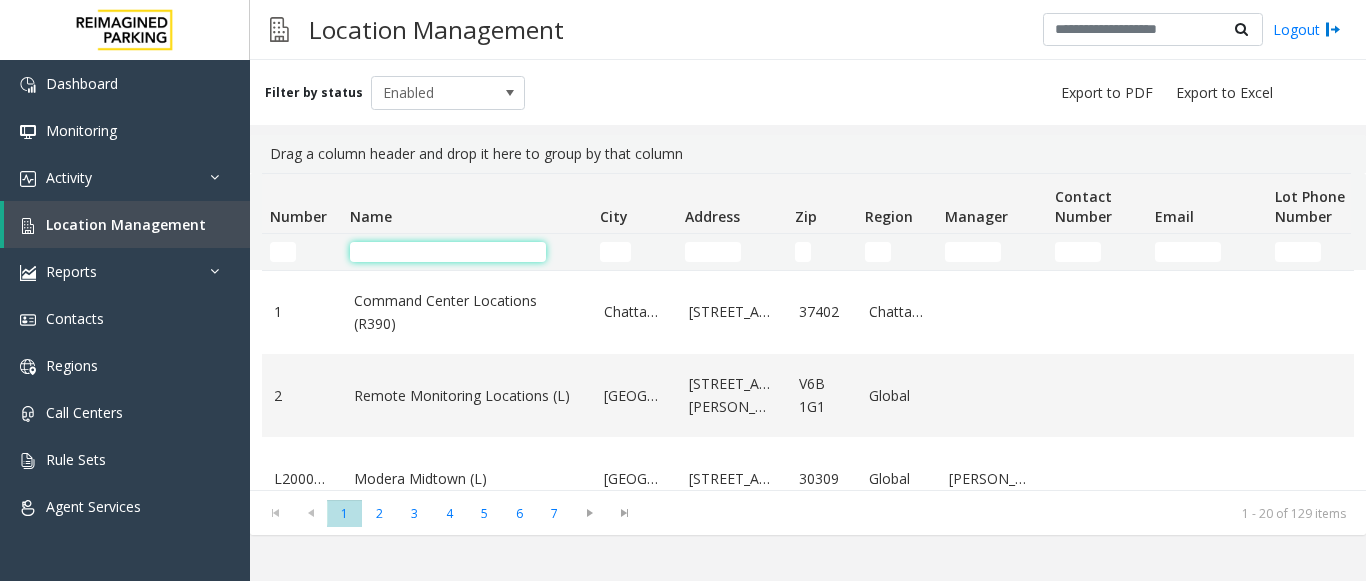 drag, startPoint x: 414, startPoint y: 253, endPoint x: 428, endPoint y: 248, distance: 14.866069 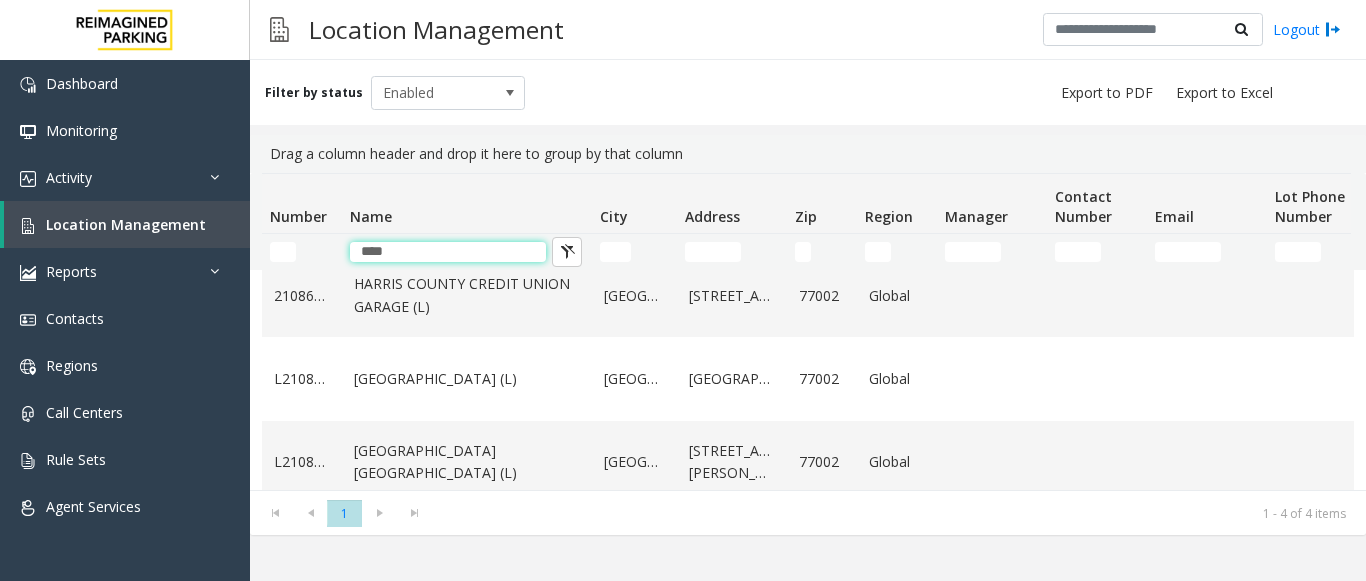scroll, scrollTop: 0, scrollLeft: 0, axis: both 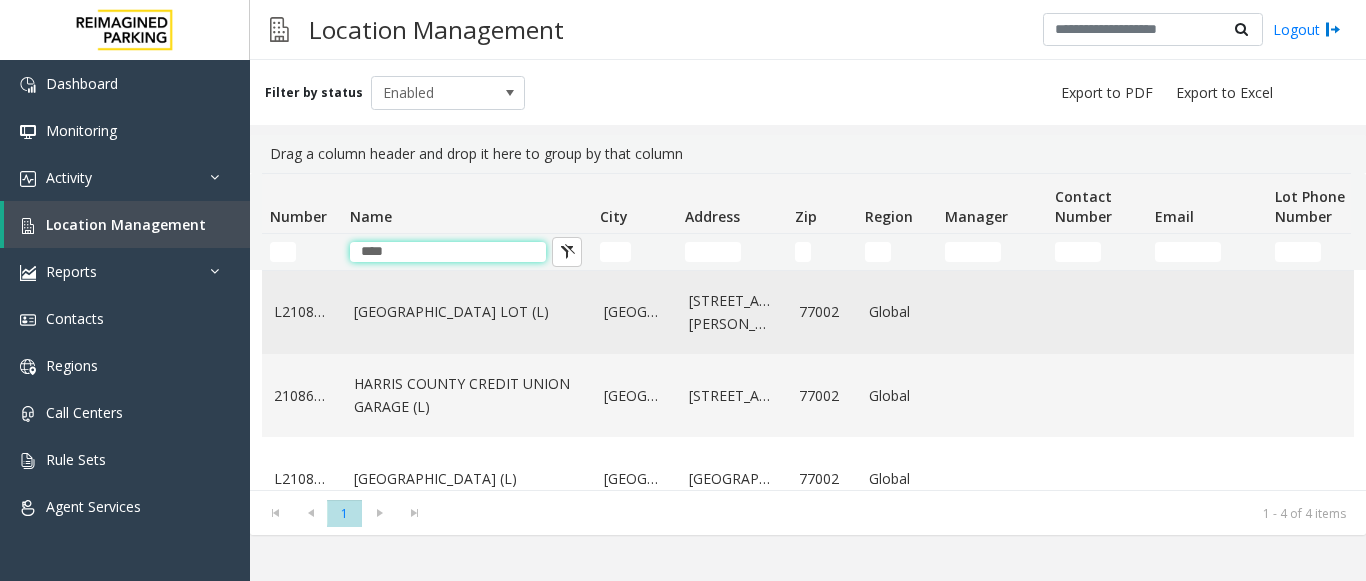 type on "****" 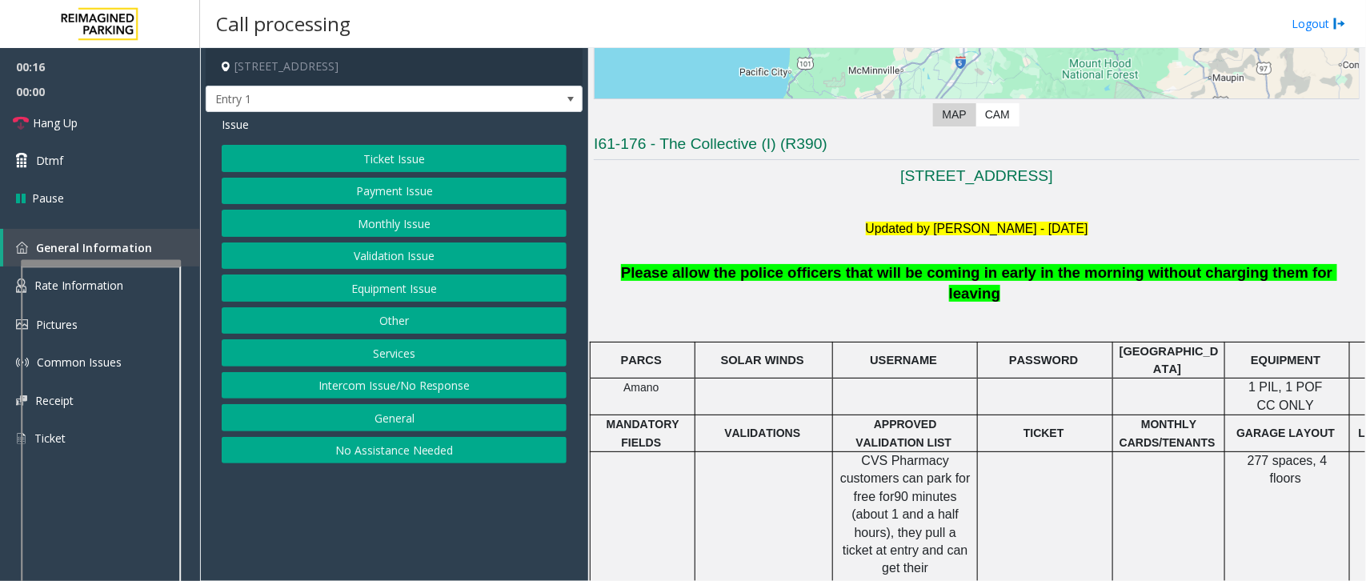 click on "[GEOGRAPHIC_DATA] LOT (L)" 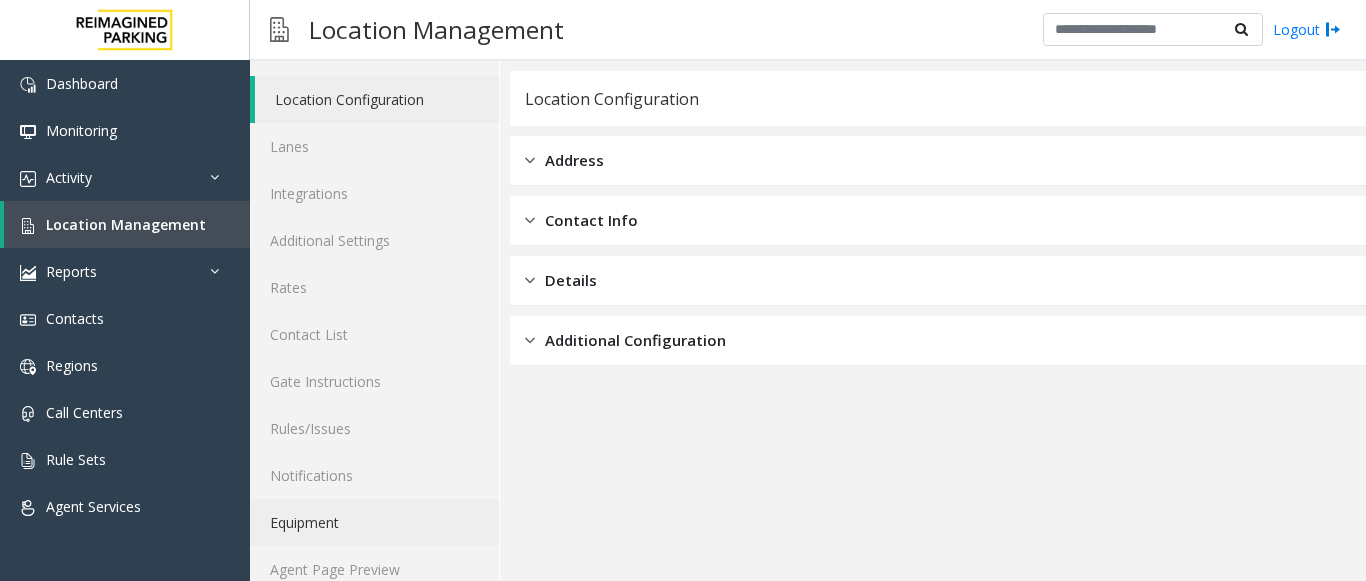 scroll, scrollTop: 78, scrollLeft: 0, axis: vertical 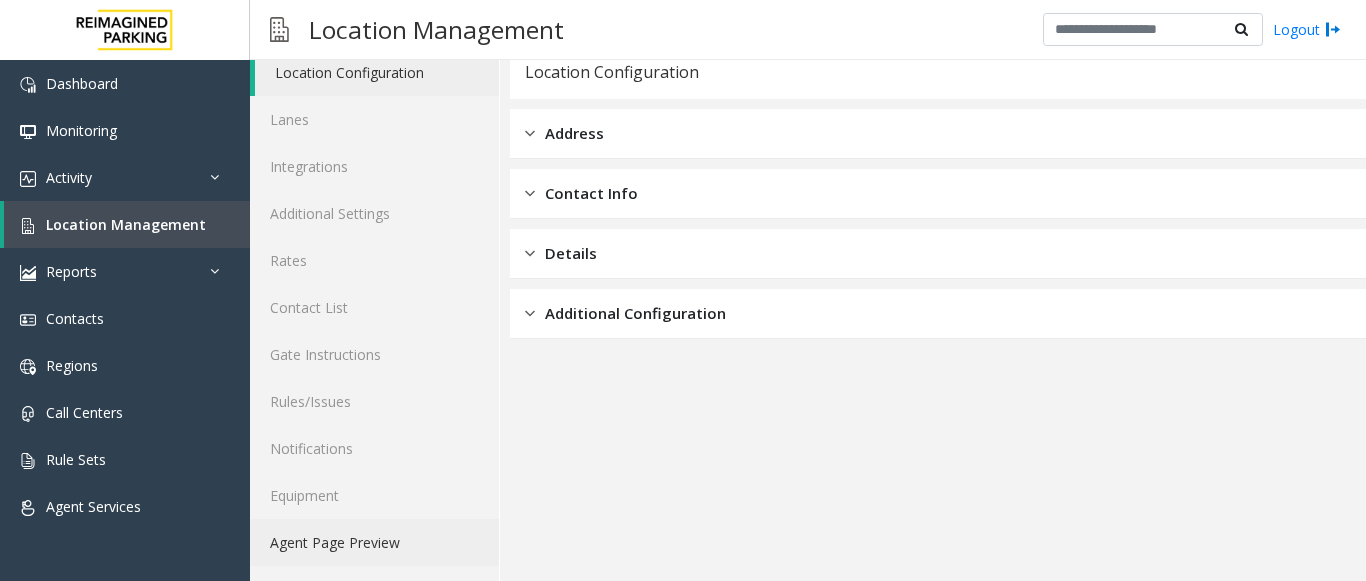 click on "Agent Page Preview" 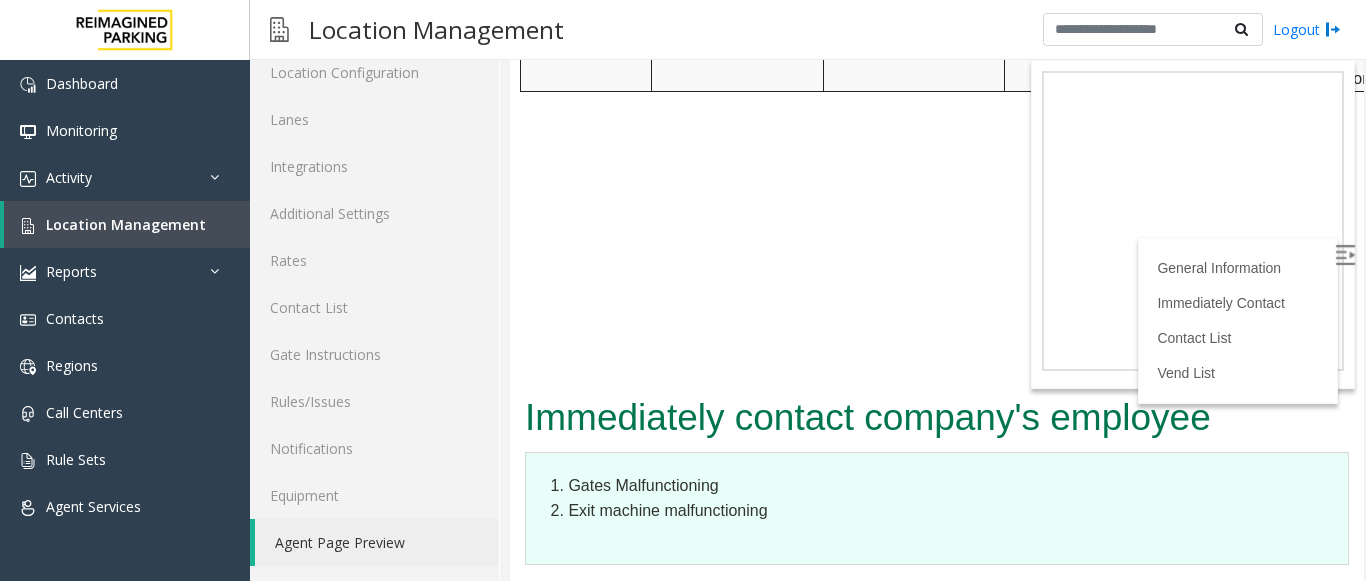 scroll, scrollTop: 2000, scrollLeft: 0, axis: vertical 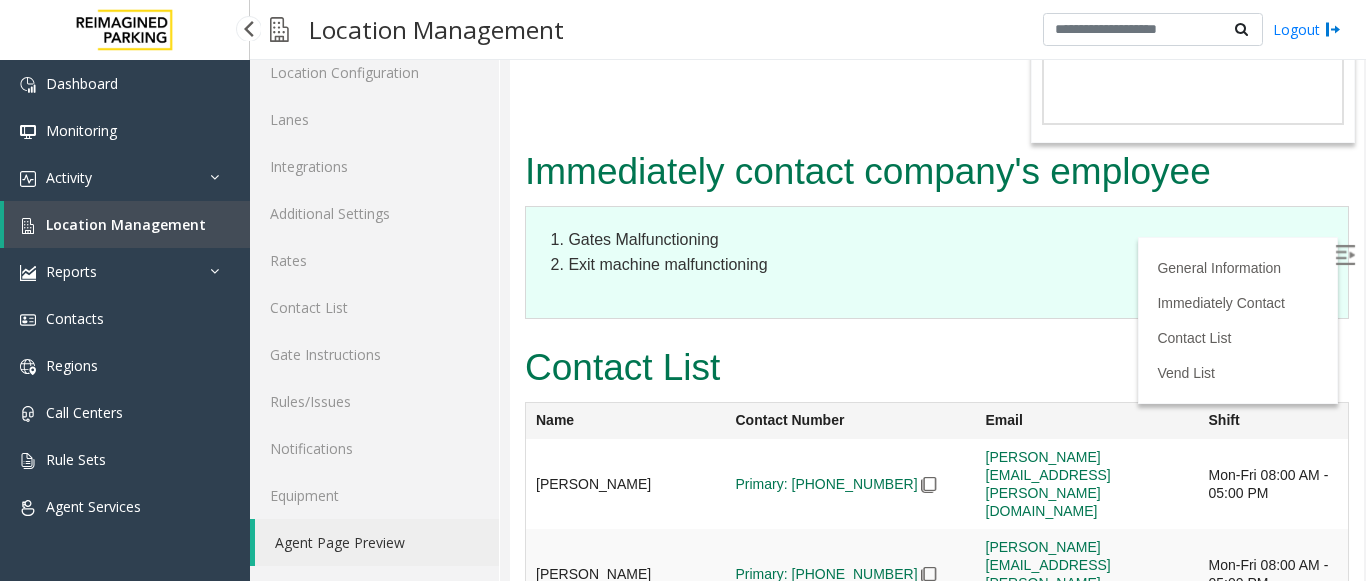click on "Location Management" at bounding box center (126, 224) 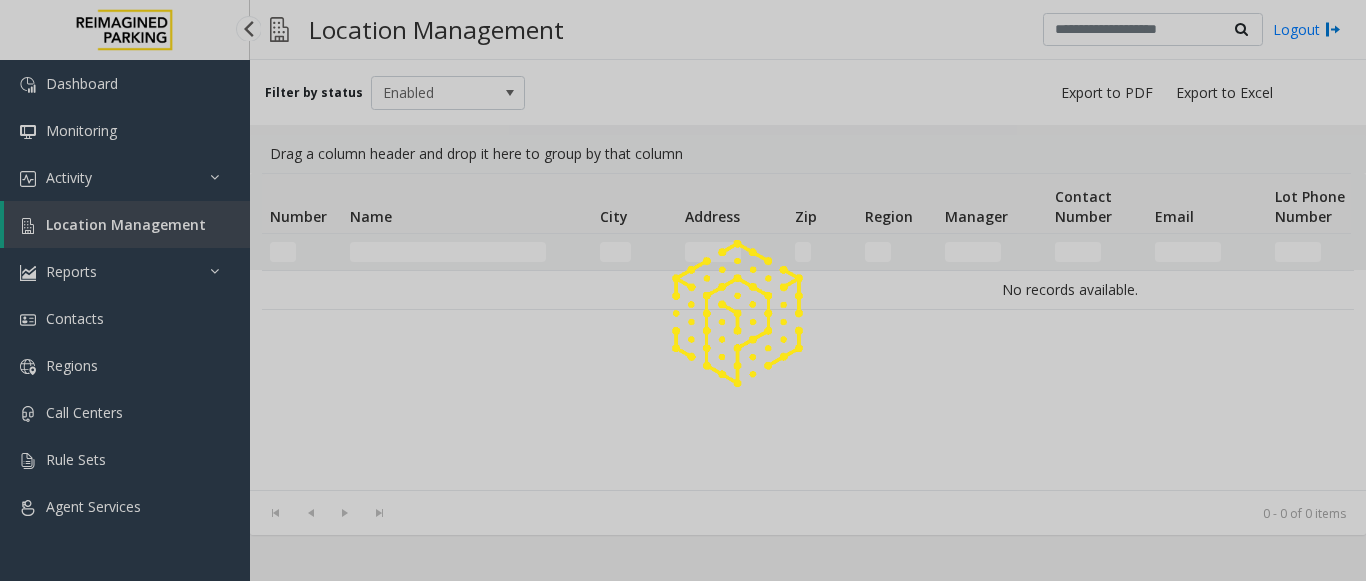 scroll, scrollTop: 0, scrollLeft: 0, axis: both 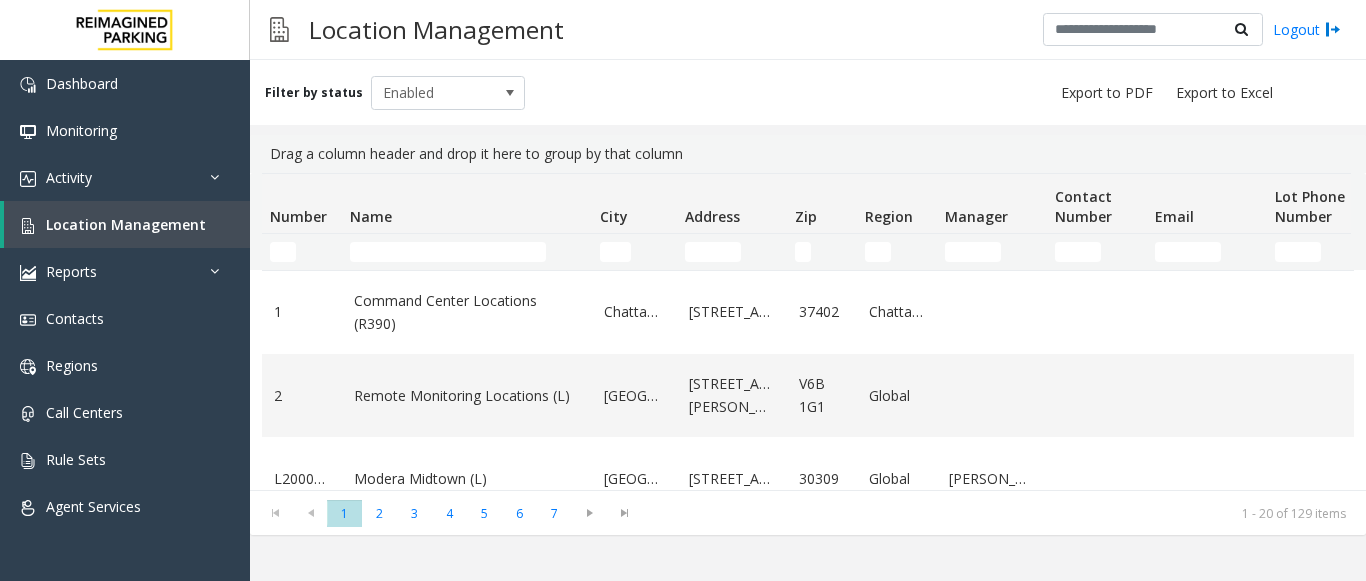 click 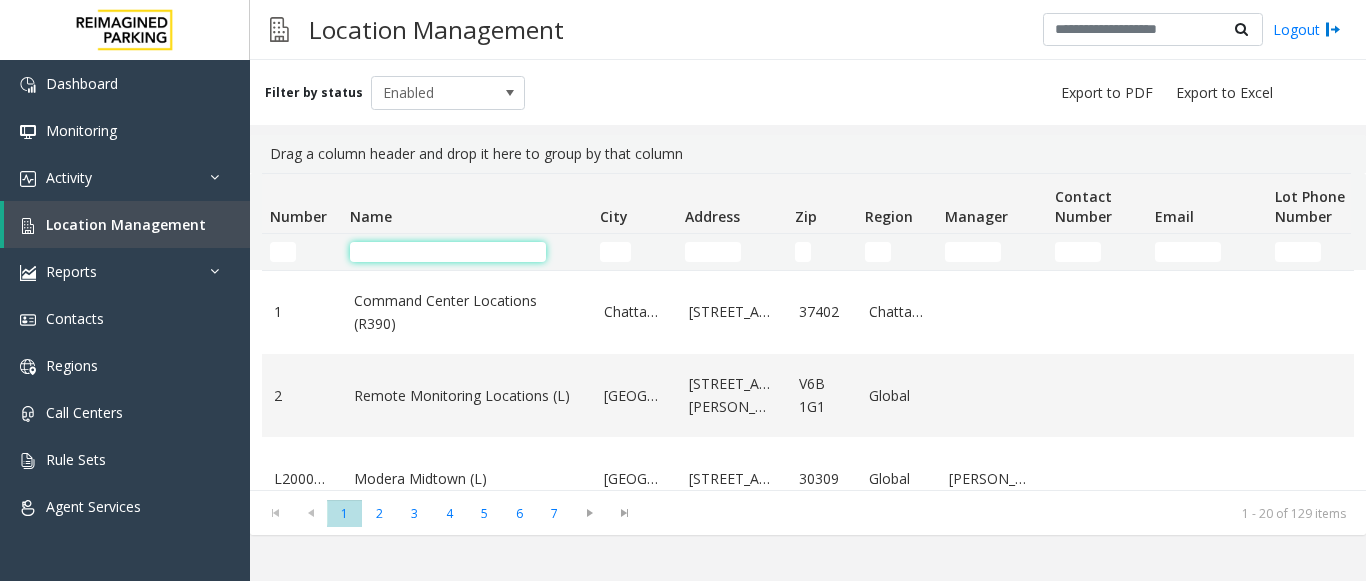 click 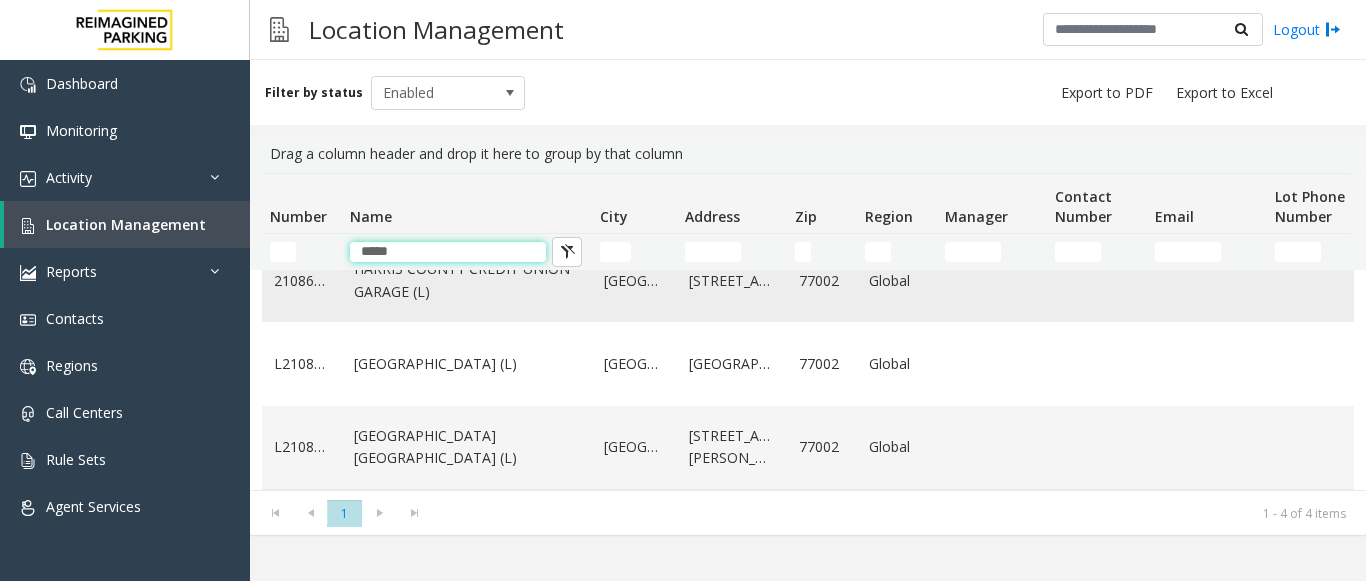 scroll, scrollTop: 130, scrollLeft: 0, axis: vertical 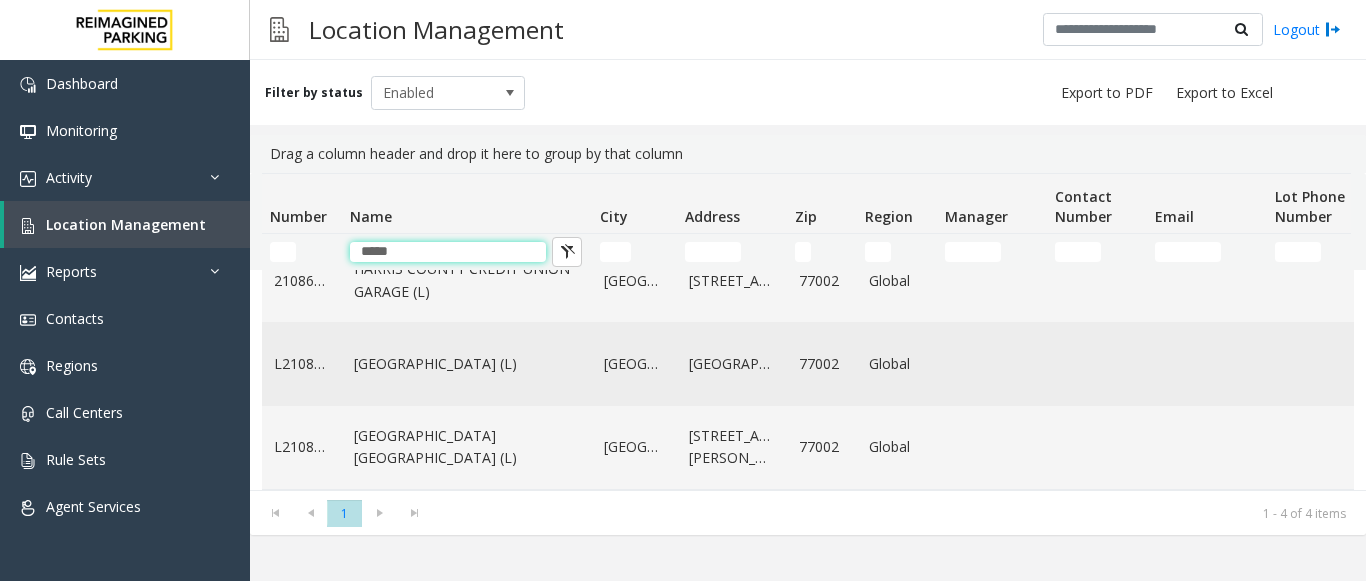 type on "*****" 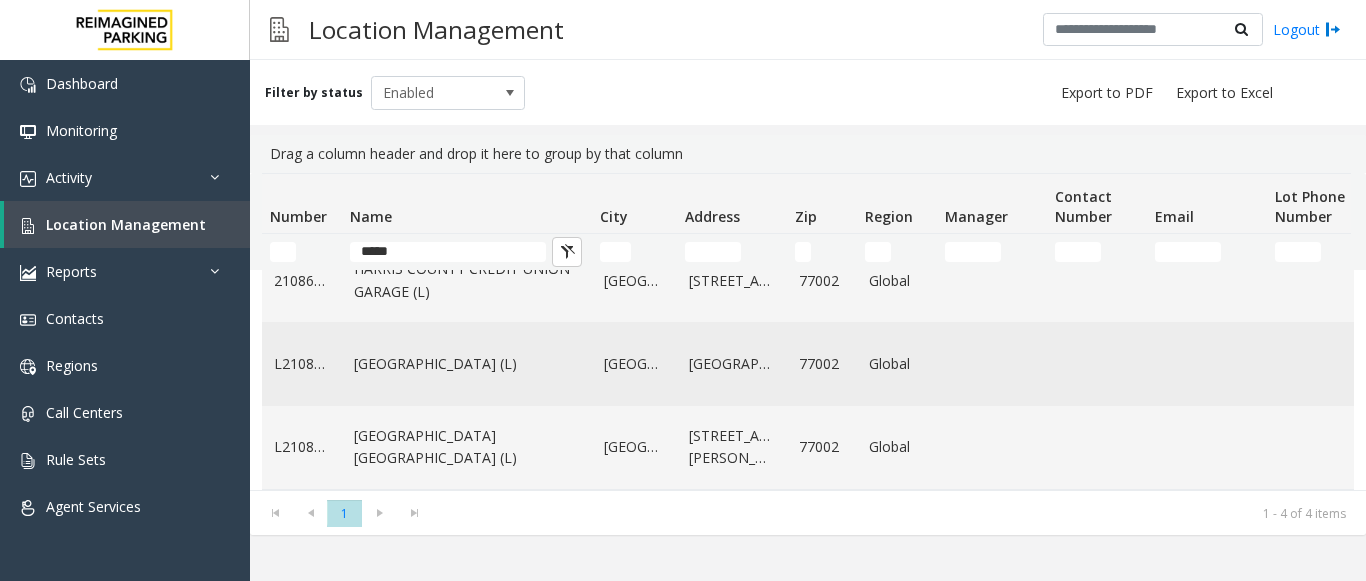 click on "[GEOGRAPHIC_DATA] (L)" 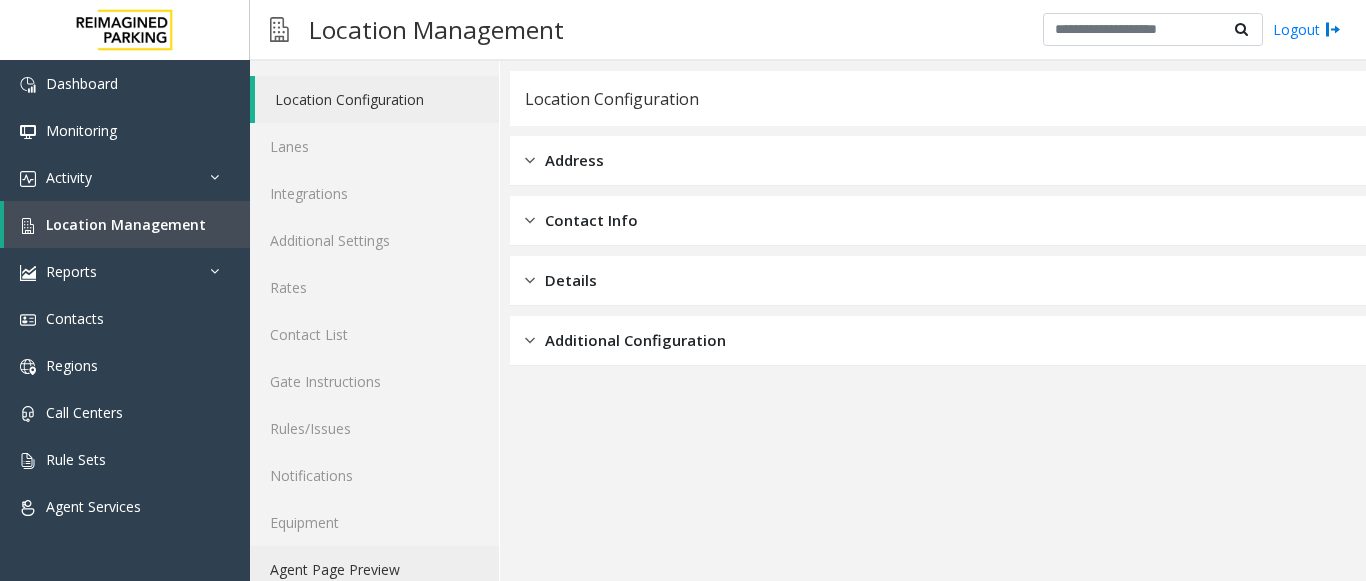 scroll, scrollTop: 78, scrollLeft: 0, axis: vertical 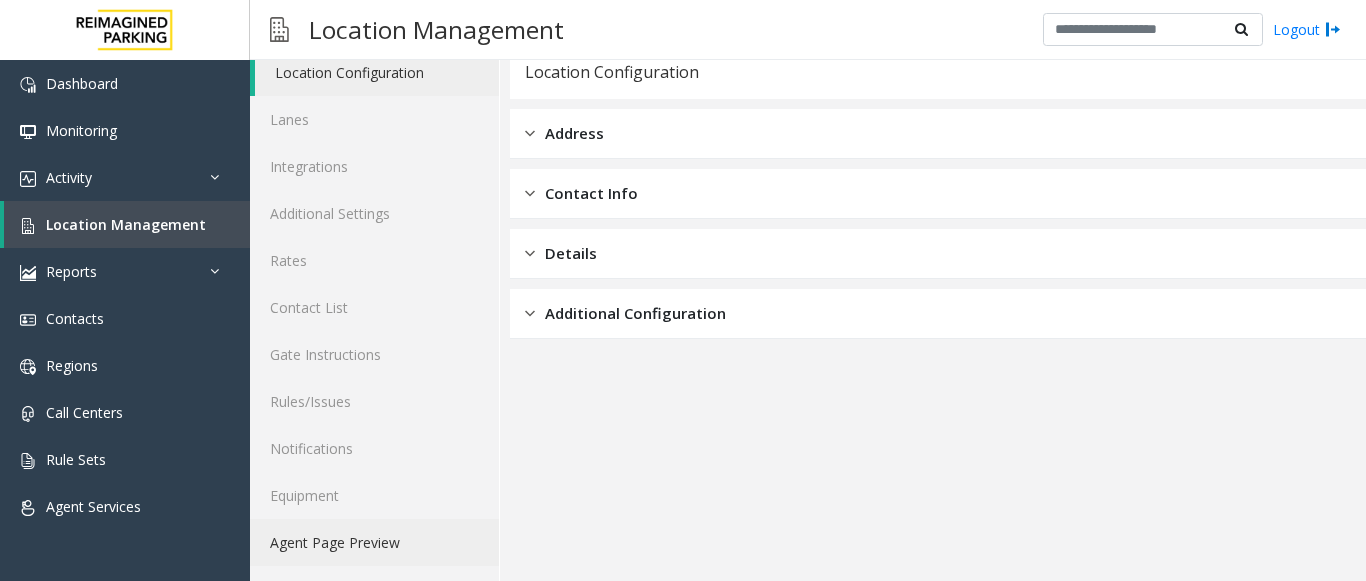 click on "Agent Page Preview" 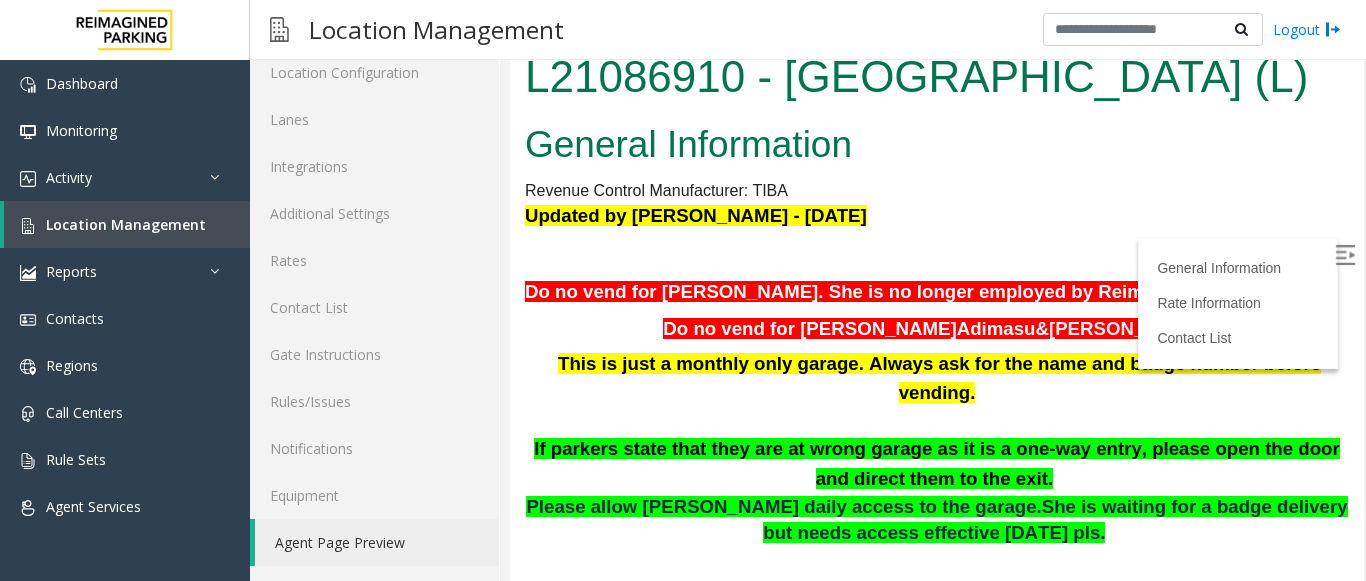 scroll, scrollTop: 0, scrollLeft: 0, axis: both 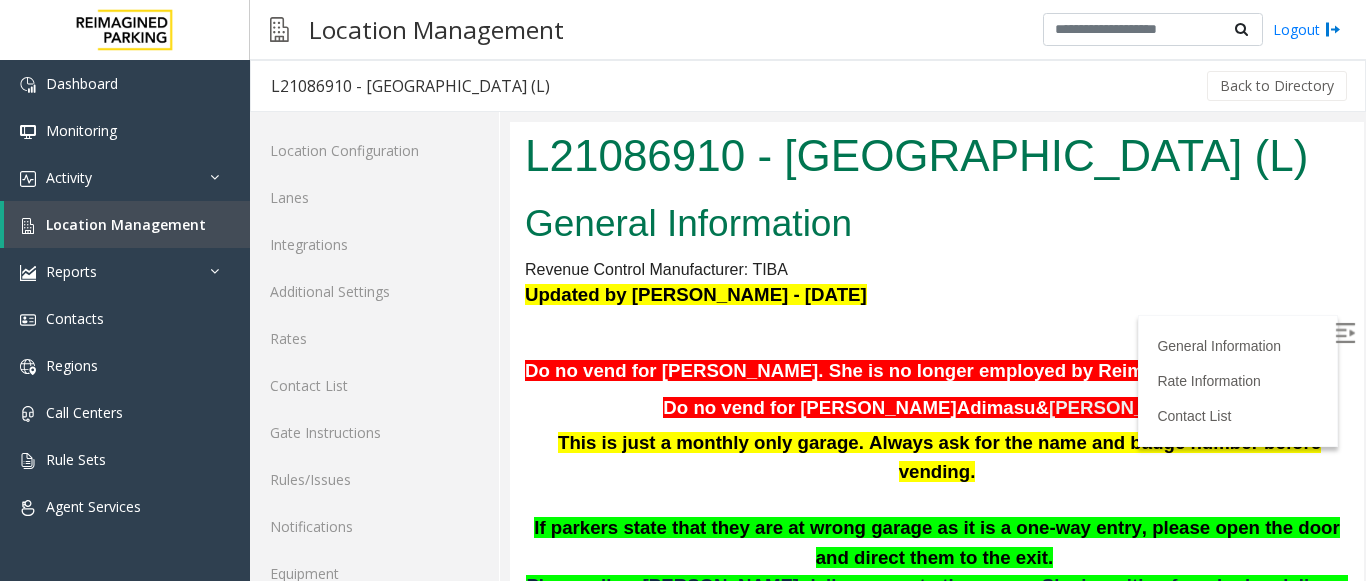 click at bounding box center [1347, 336] 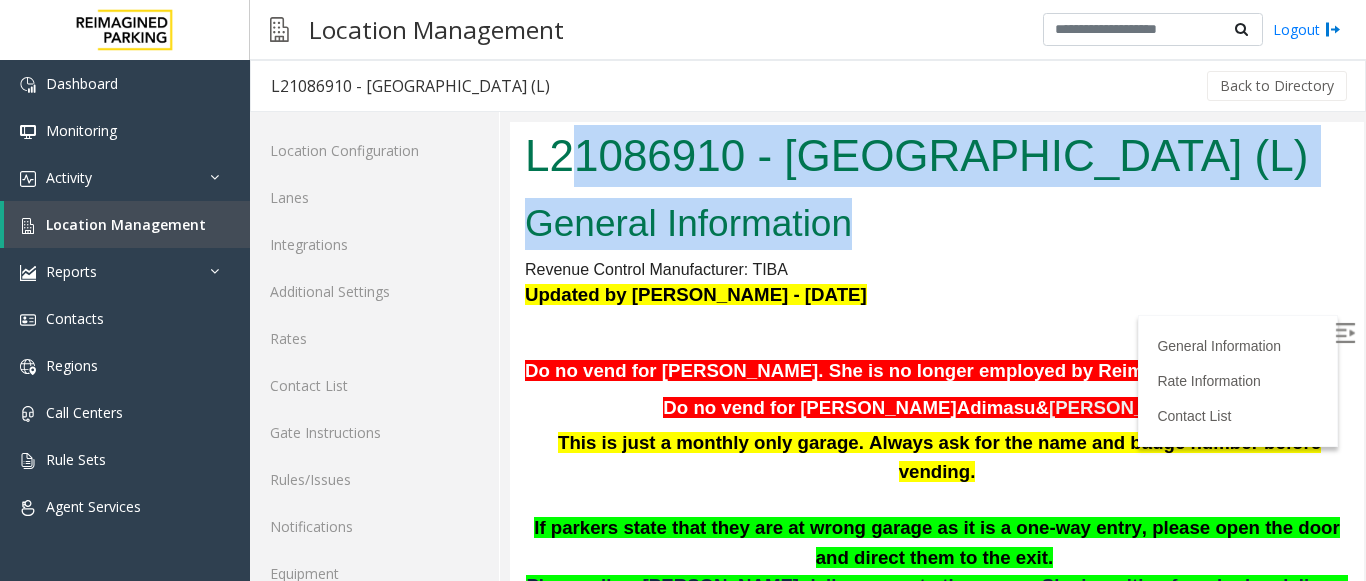 drag, startPoint x: 926, startPoint y: 280, endPoint x: 561, endPoint y: 177, distance: 379.25455 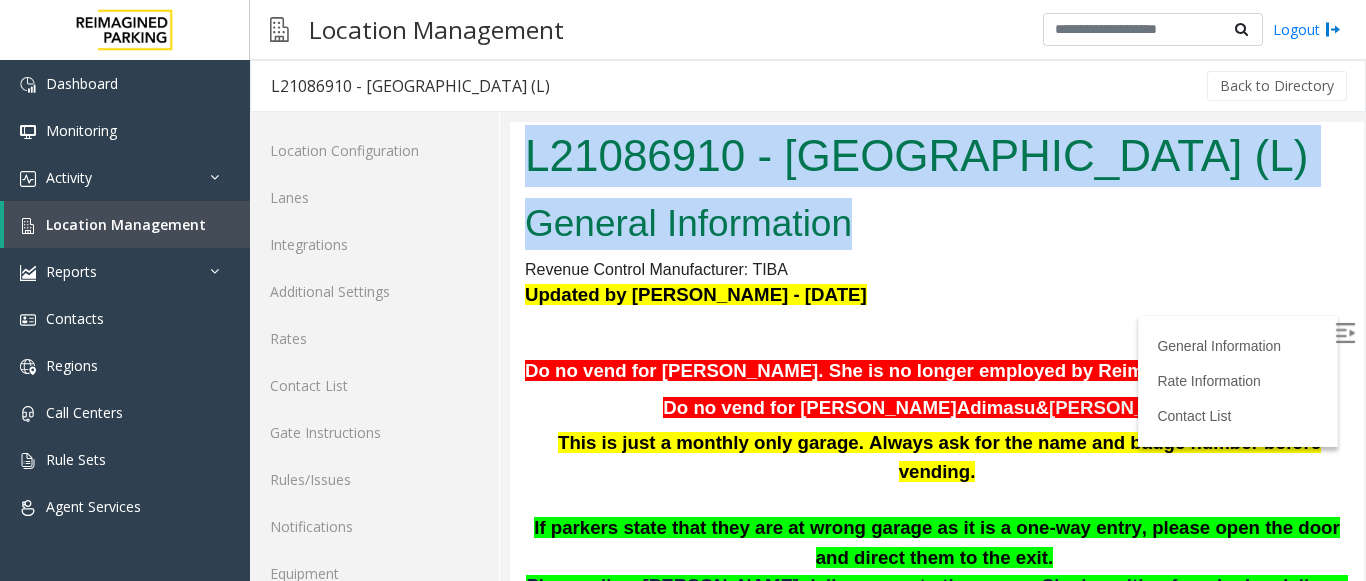 drag, startPoint x: 533, startPoint y: 155, endPoint x: 594, endPoint y: 204, distance: 78.24321 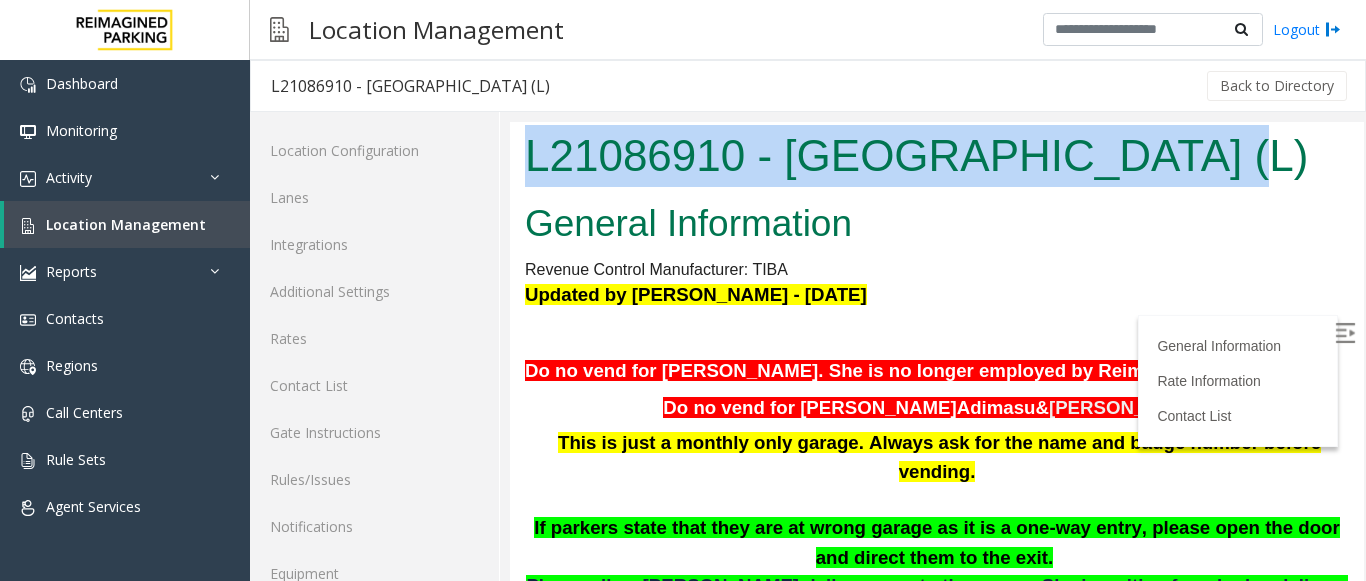 click on "L21086910 - [GEOGRAPHIC_DATA] (L)" at bounding box center [937, 156] 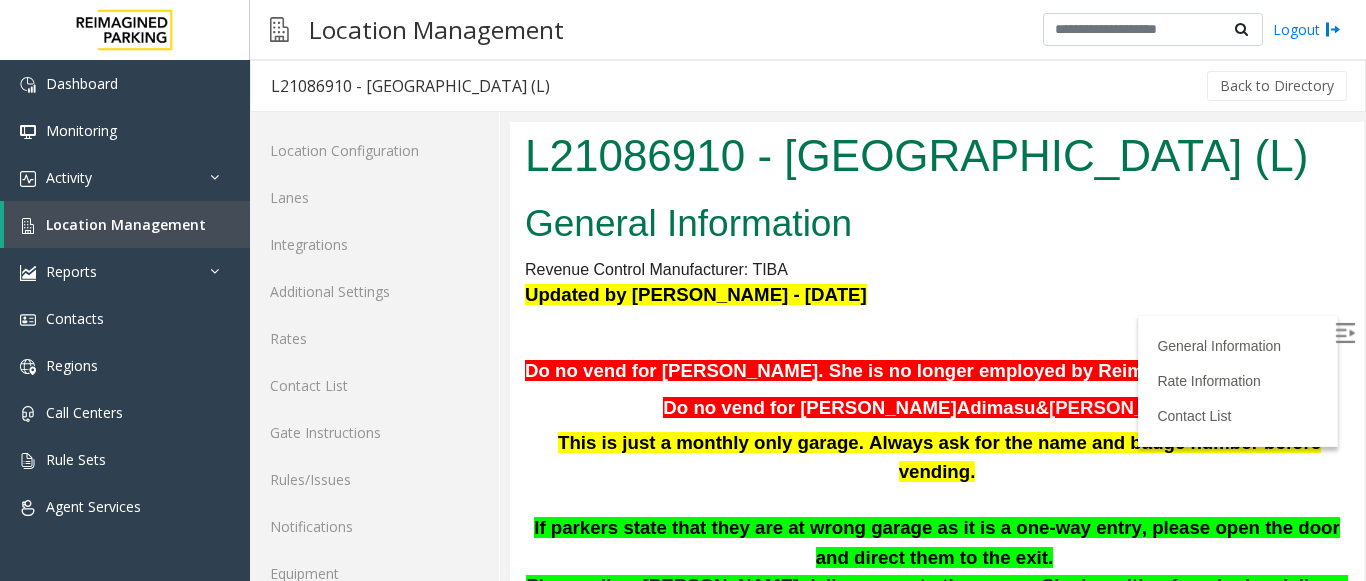 drag, startPoint x: 939, startPoint y: 356, endPoint x: 551, endPoint y: 238, distance: 405.54654 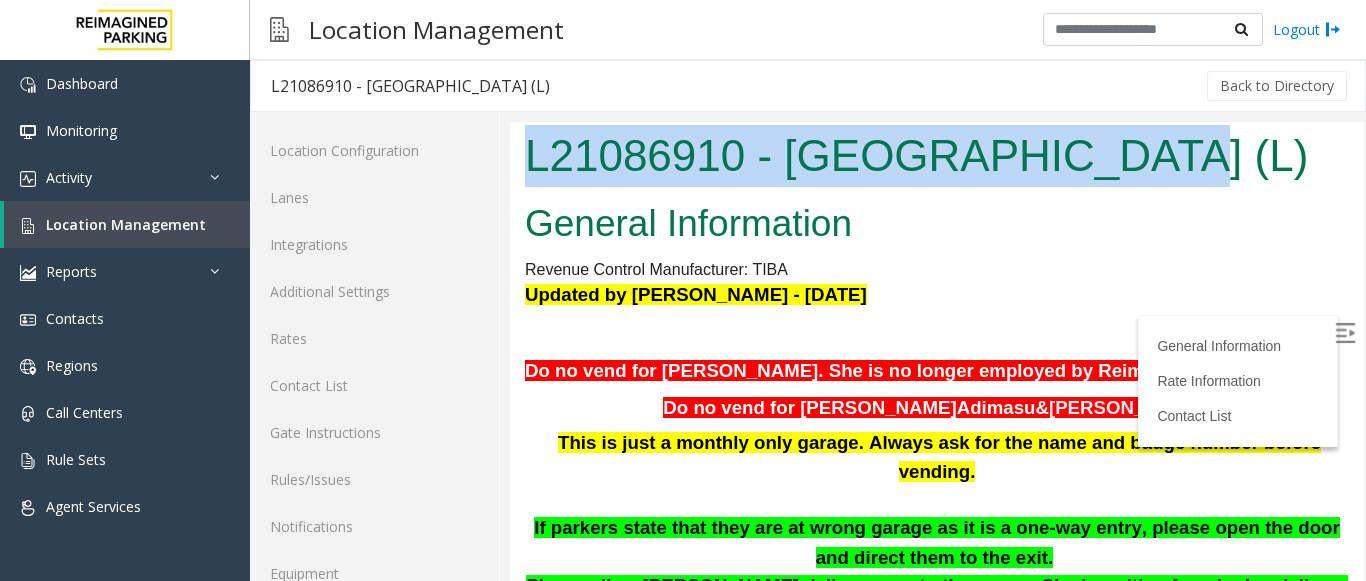 drag, startPoint x: 582, startPoint y: 195, endPoint x: 569, endPoint y: 180, distance: 19.849434 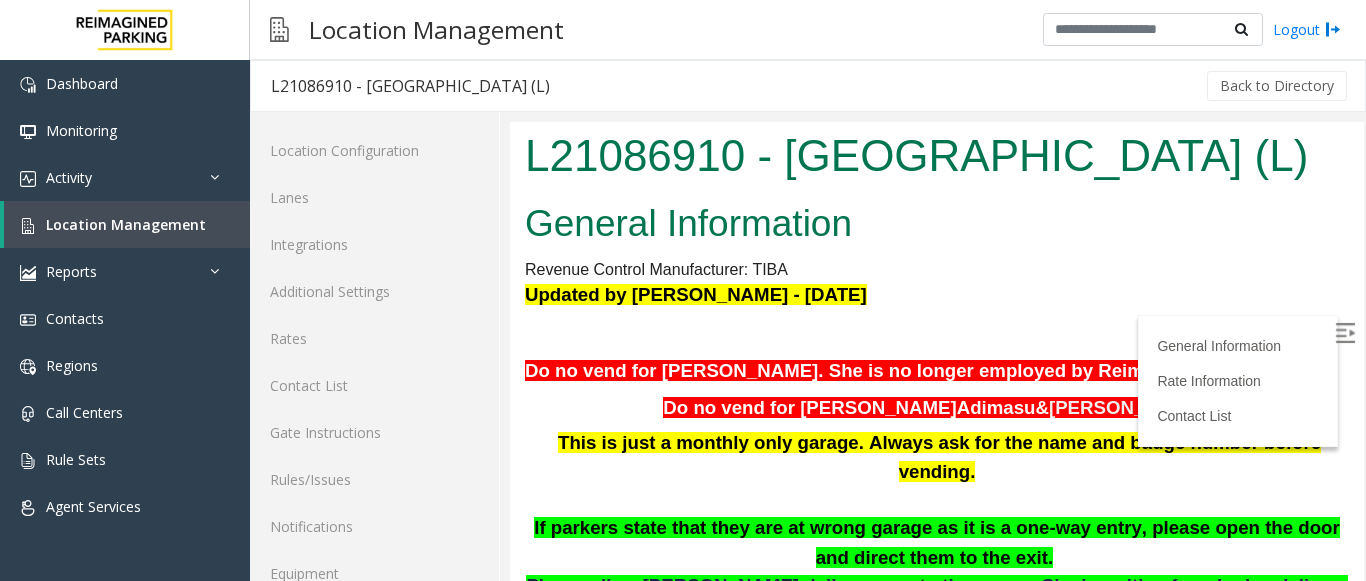 click on "L21086910 - [GEOGRAPHIC_DATA] (L)" at bounding box center [937, 156] 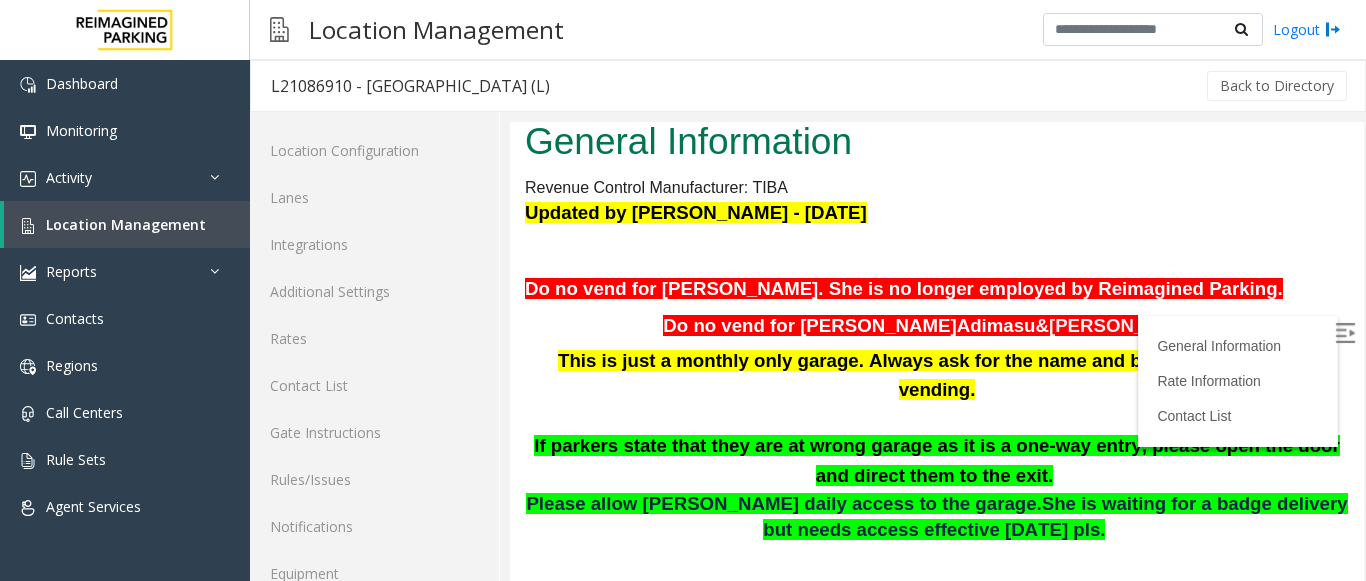 scroll, scrollTop: 0, scrollLeft: 0, axis: both 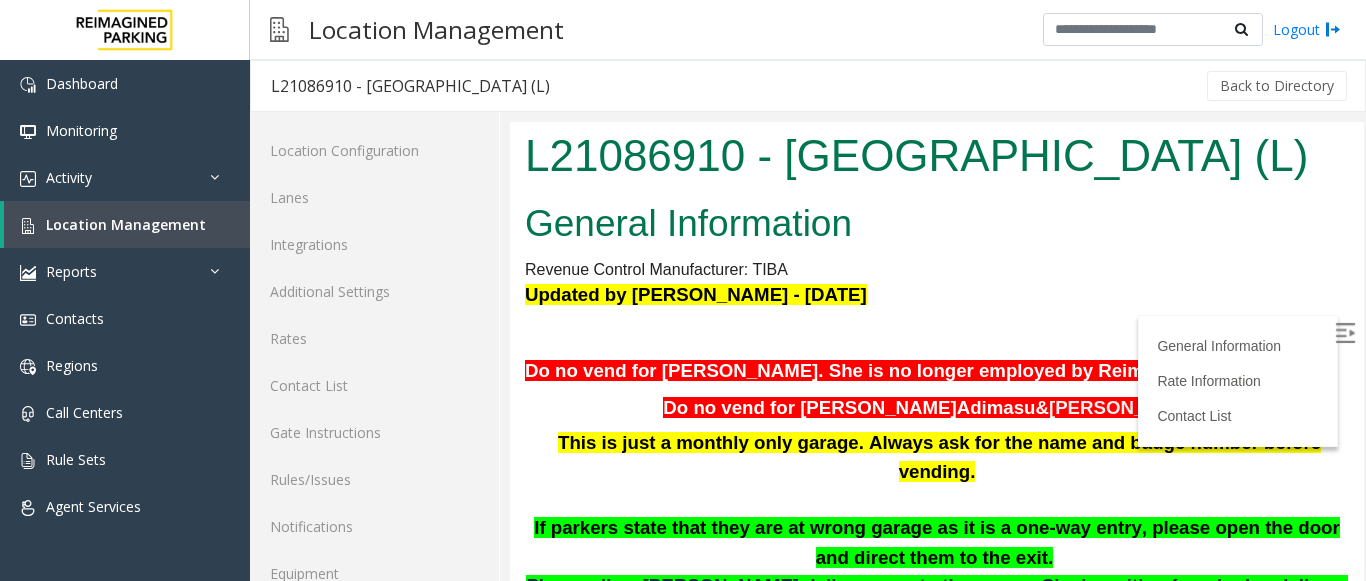 drag, startPoint x: 1235, startPoint y: 211, endPoint x: 616, endPoint y: 252, distance: 620.3563 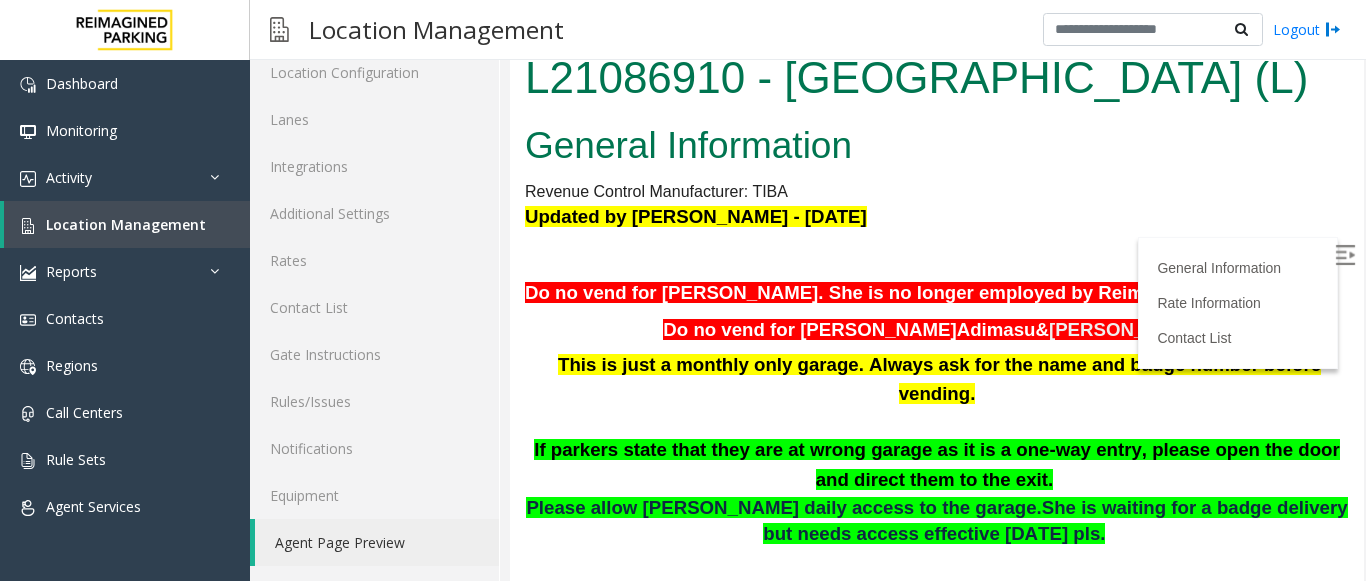 click at bounding box center [937, 422] 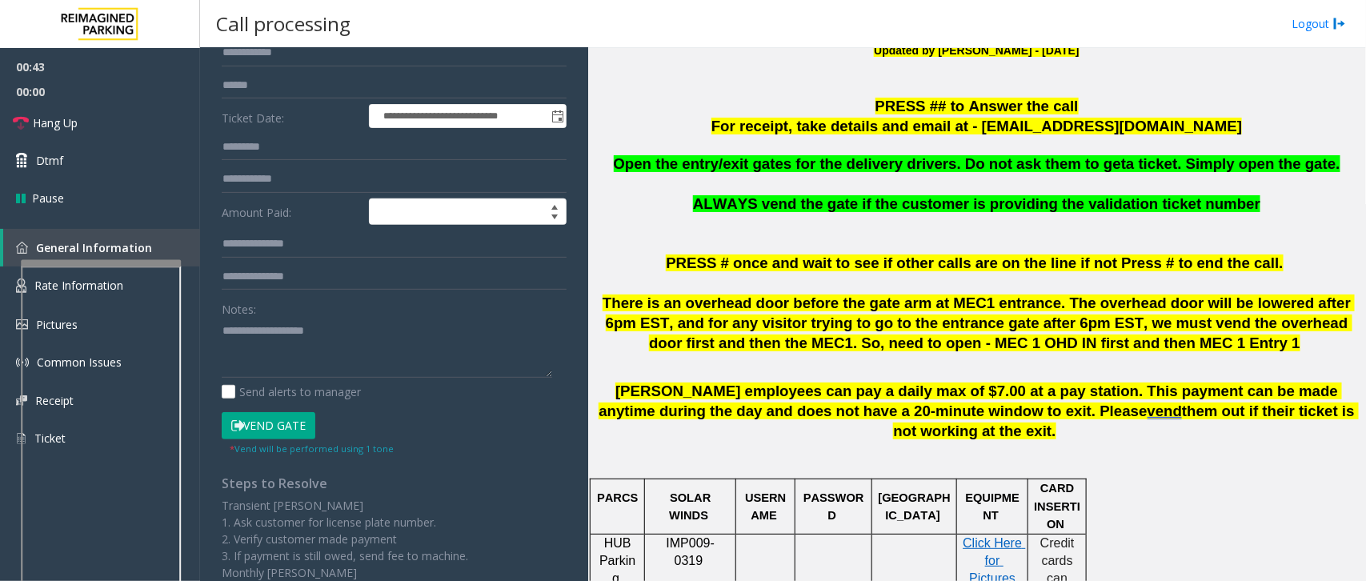 scroll, scrollTop: 0, scrollLeft: 0, axis: both 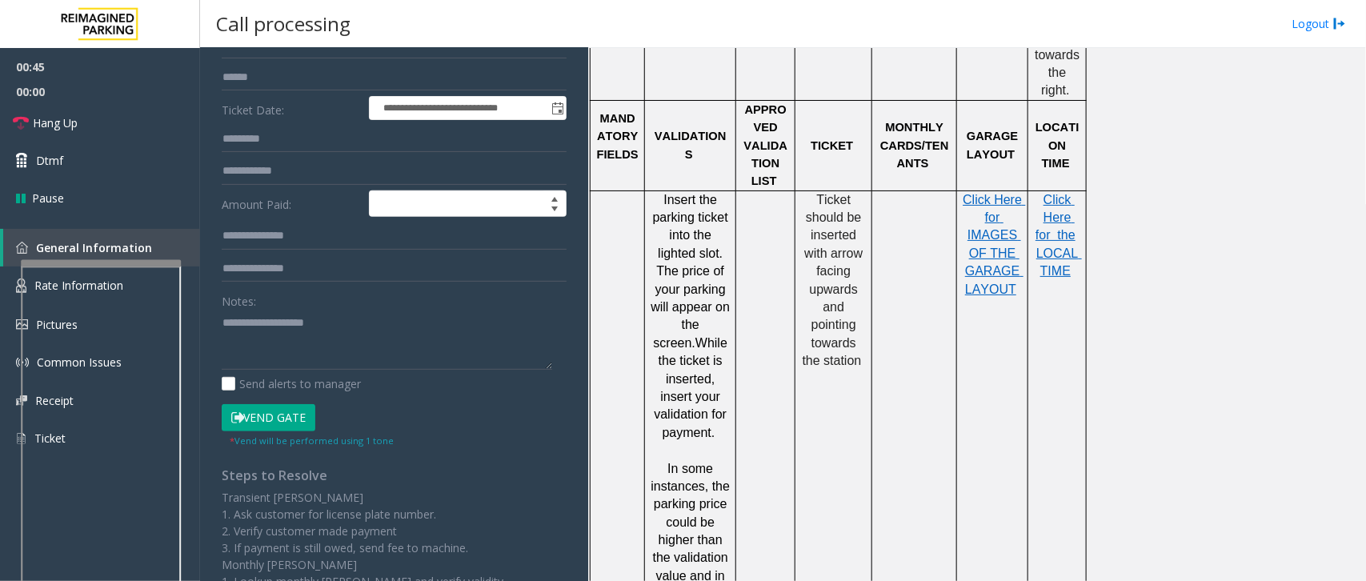 drag, startPoint x: 783, startPoint y: 348, endPoint x: 738, endPoint y: 163, distance: 190.39433 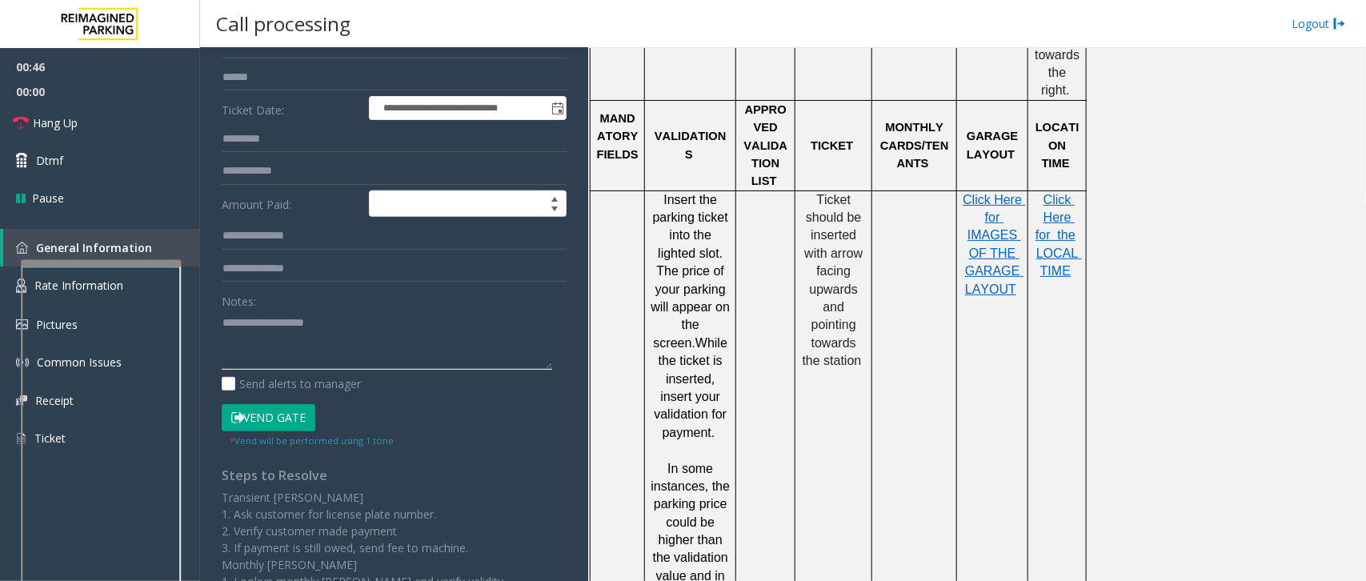 scroll, scrollTop: 0, scrollLeft: 0, axis: both 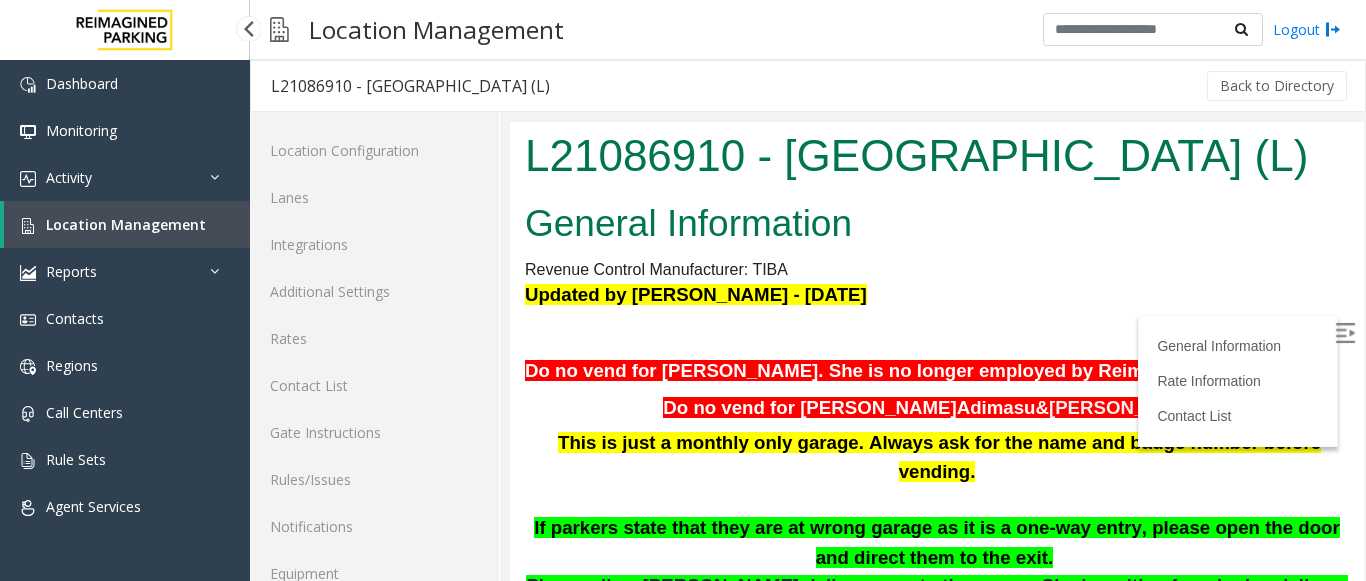 click on "Location Management" at bounding box center (127, 224) 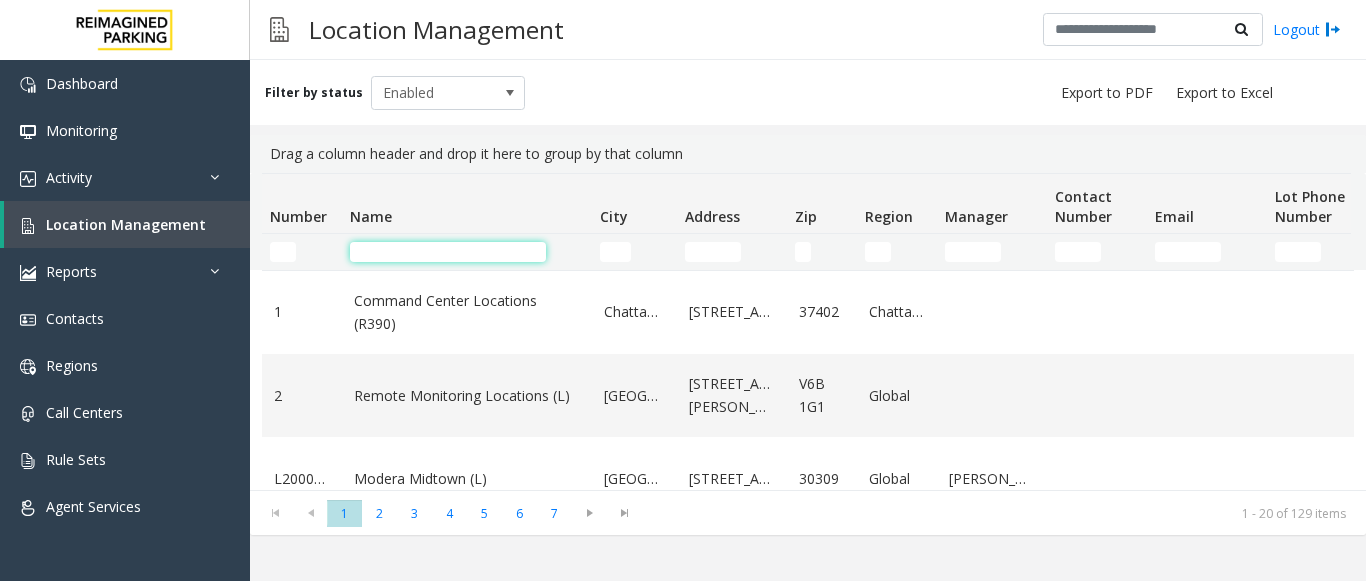 click 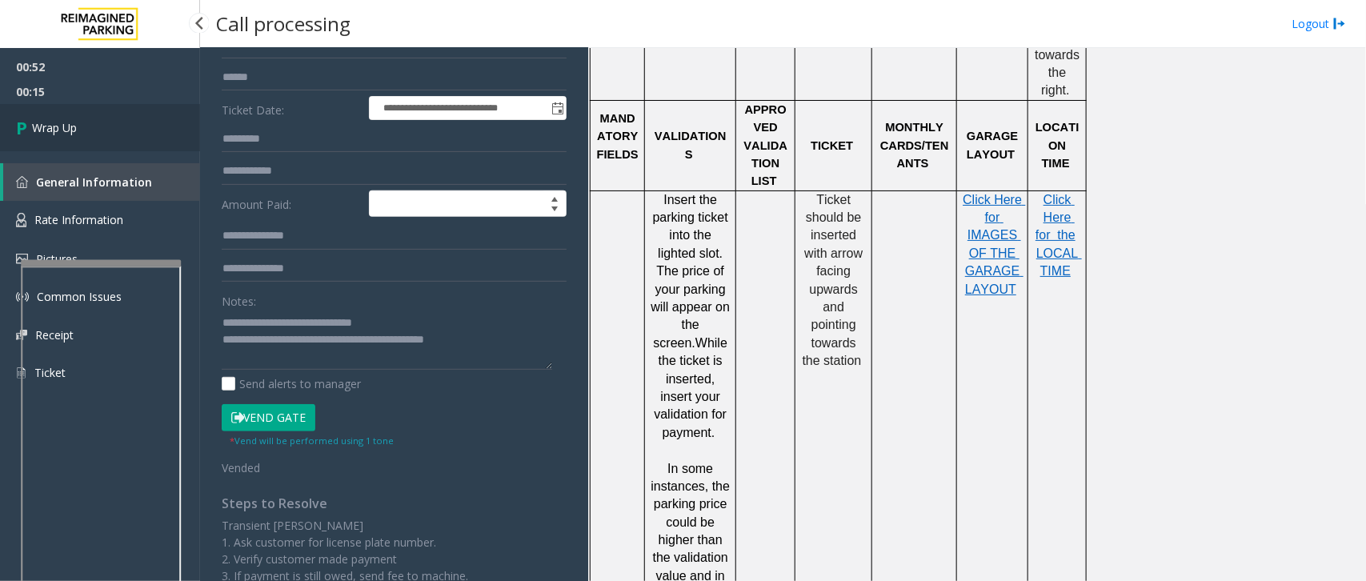 scroll, scrollTop: 47, scrollLeft: 0, axis: vertical 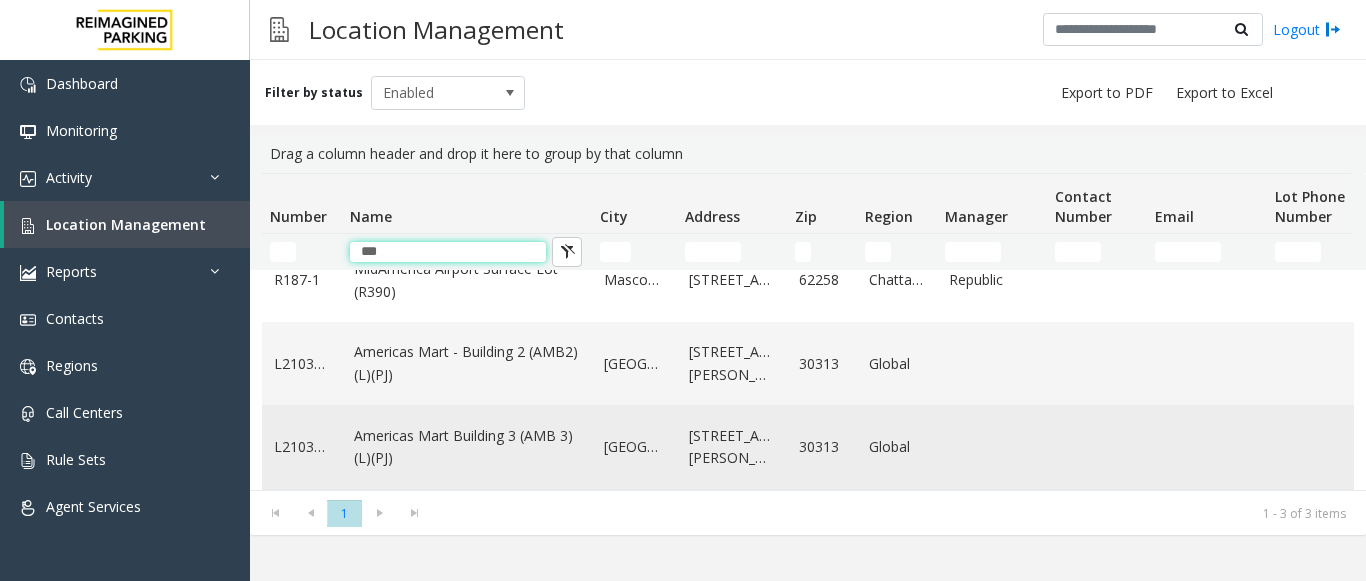 type on "***" 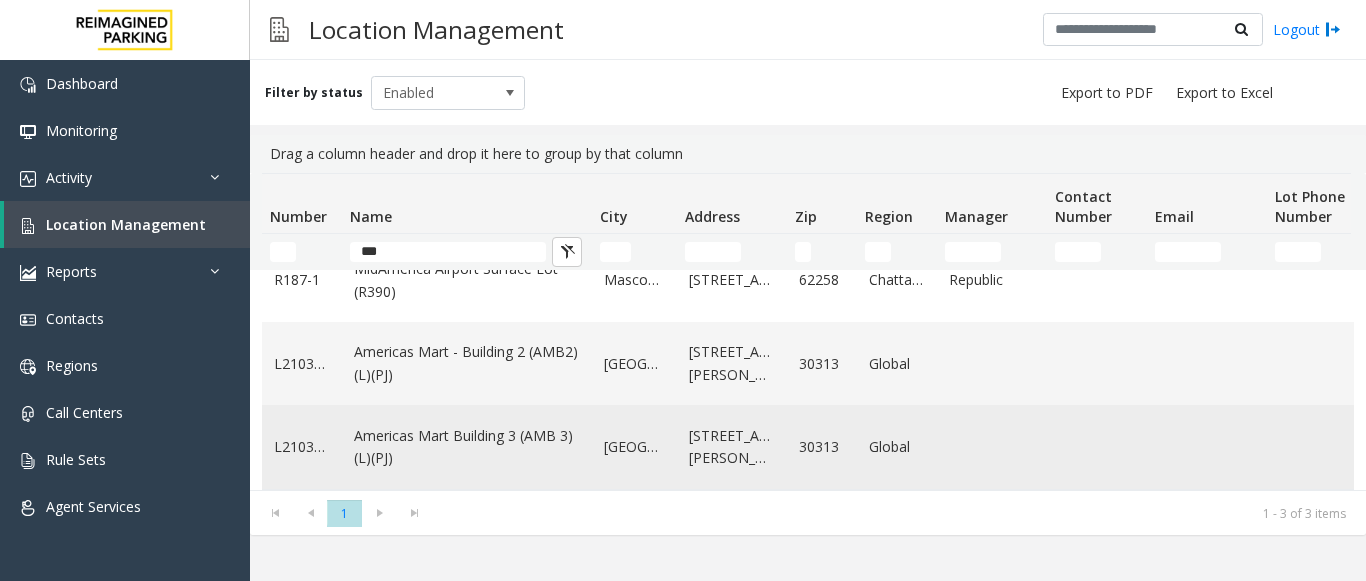 click on "Americas Mart Building  3 (AMB 3) (L)(PJ)" 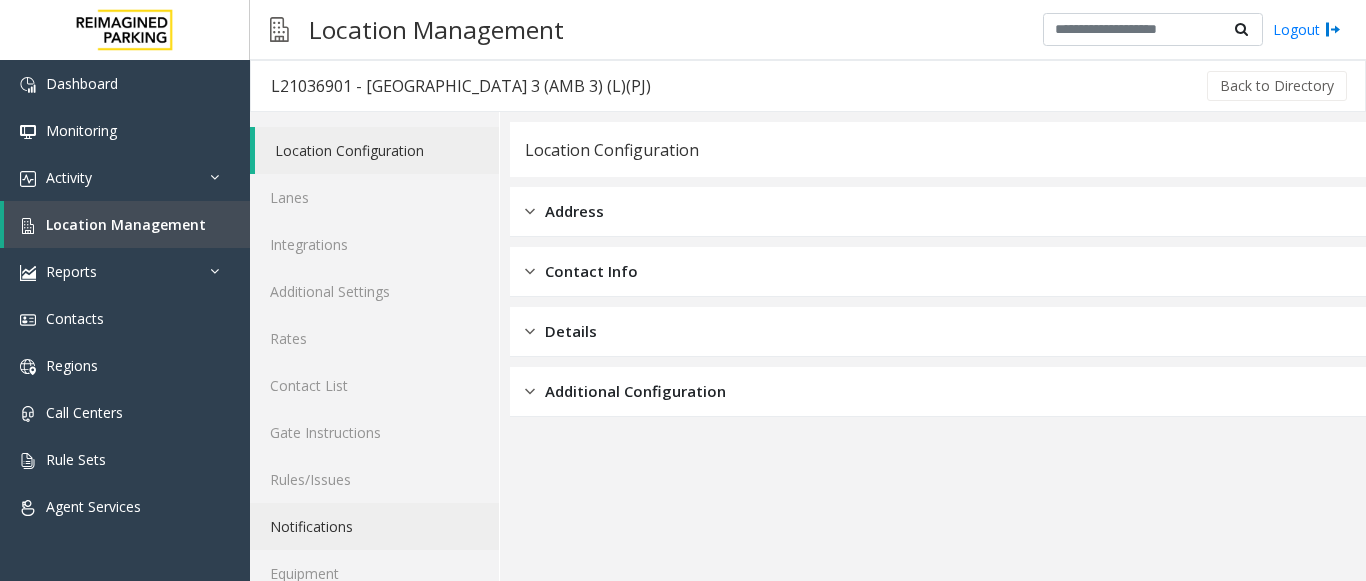 scroll, scrollTop: 78, scrollLeft: 0, axis: vertical 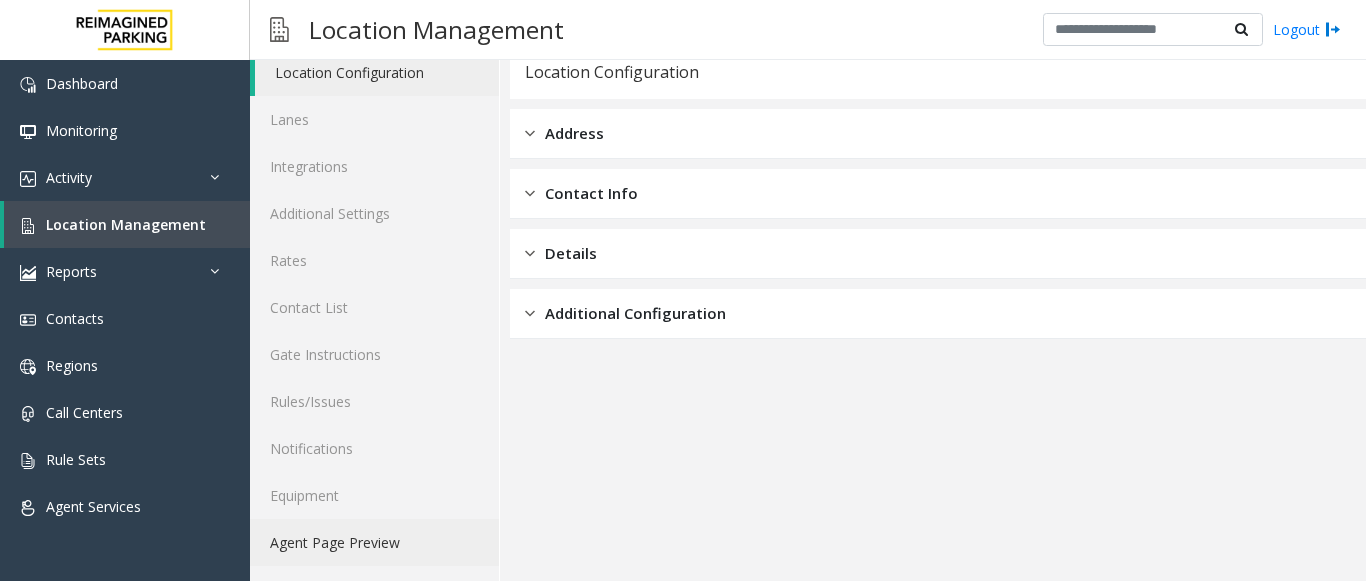 click on "Agent Page Preview" 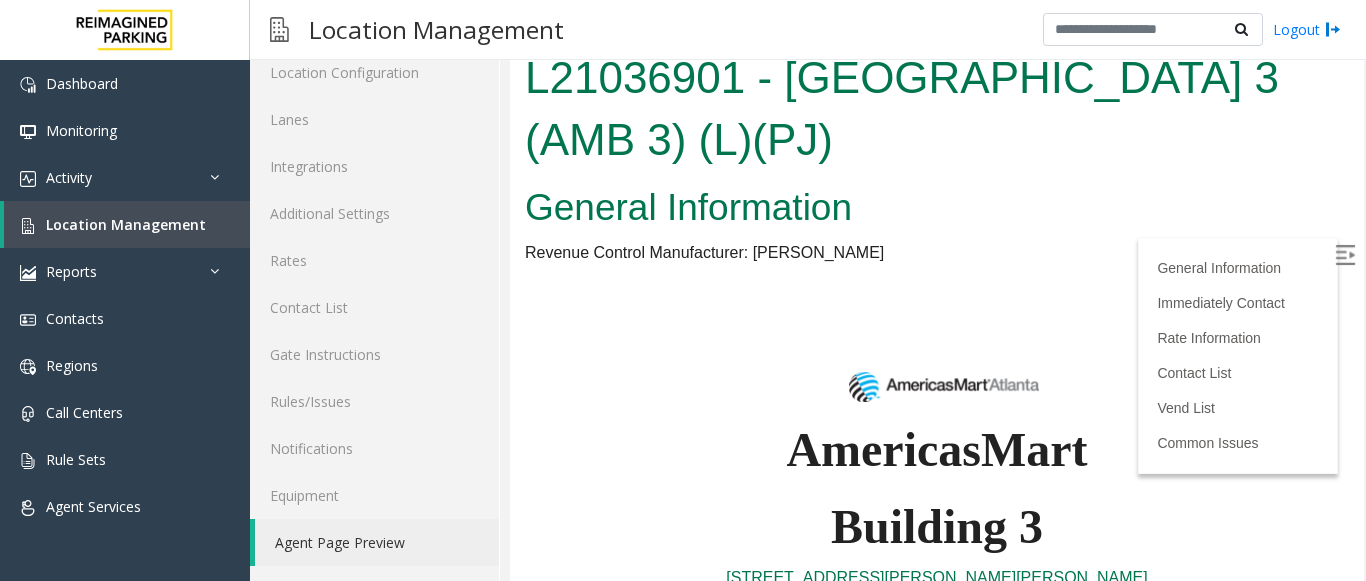scroll, scrollTop: 0, scrollLeft: 0, axis: both 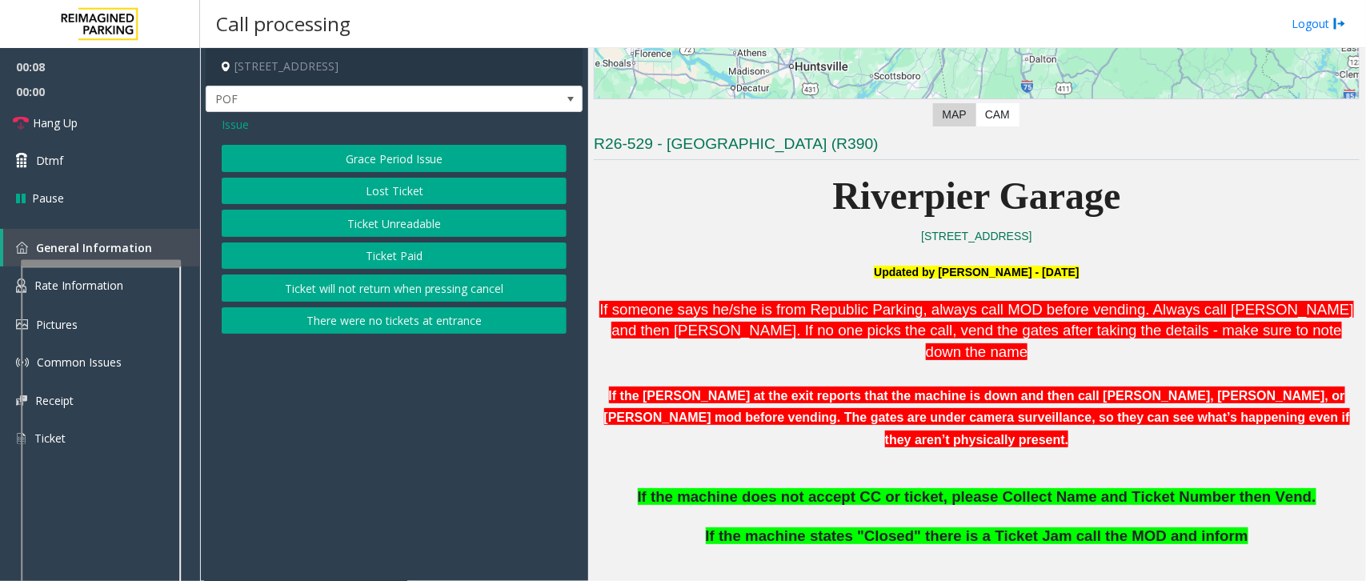 drag, startPoint x: 541, startPoint y: 219, endPoint x: 575, endPoint y: 289, distance: 77.820305 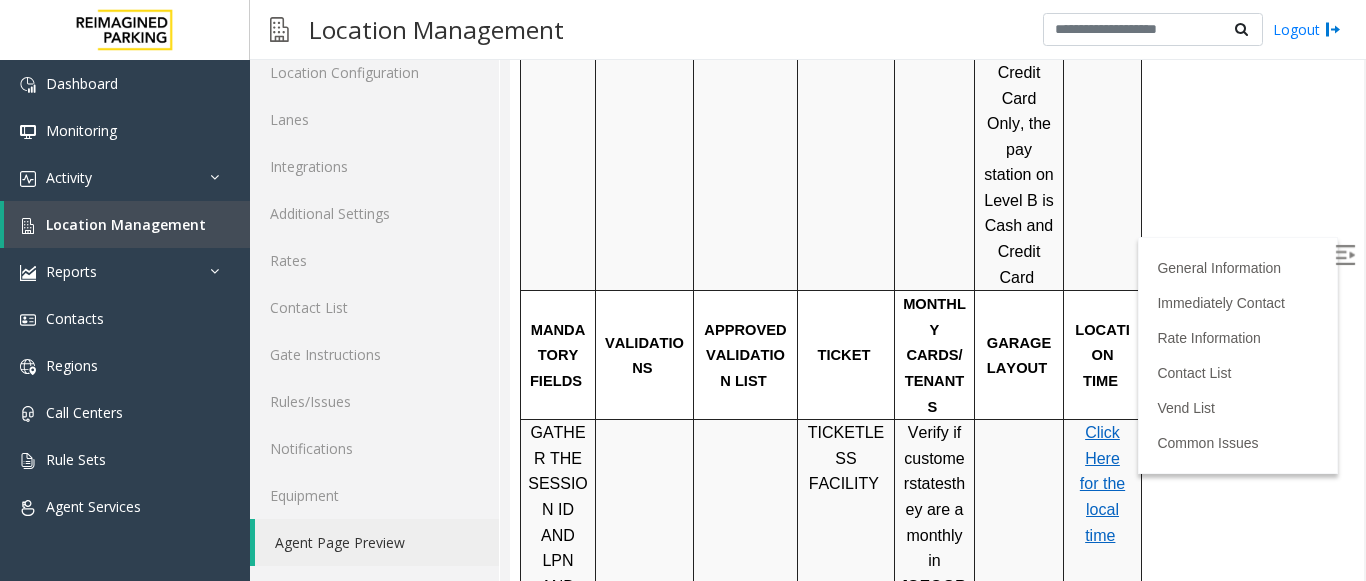 click on "GATHER THE SESSION ID AND LPN AND PUT IN THE NOTES OF EVERY VEND." at bounding box center (558, 586) 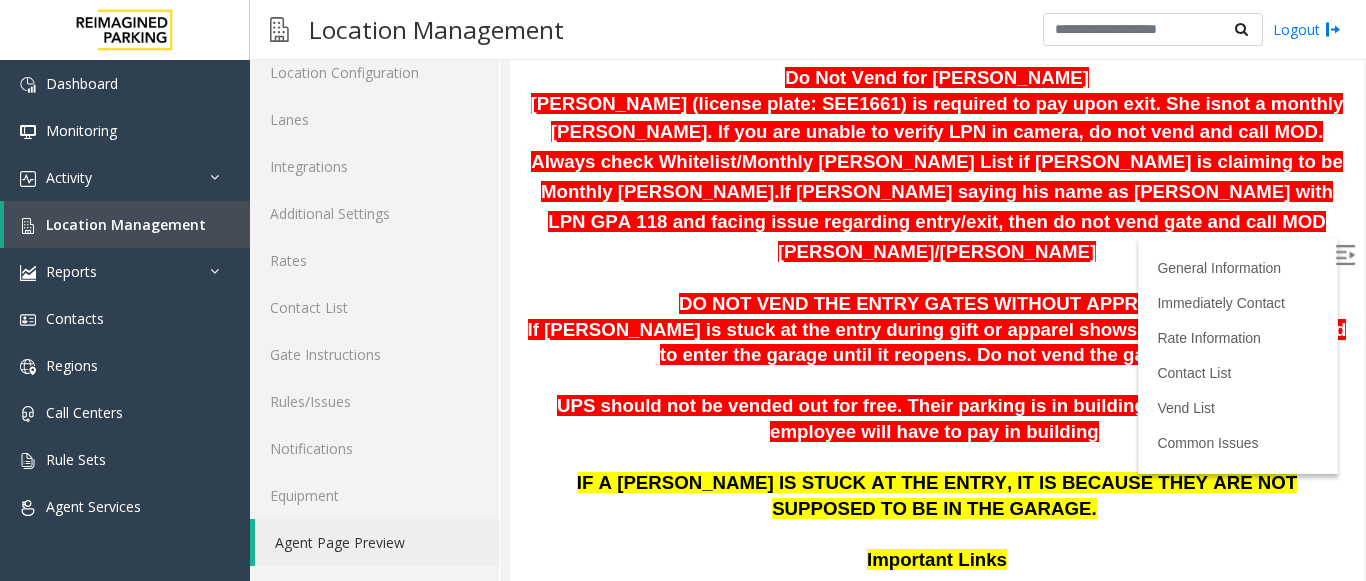 scroll, scrollTop: 1100, scrollLeft: 0, axis: vertical 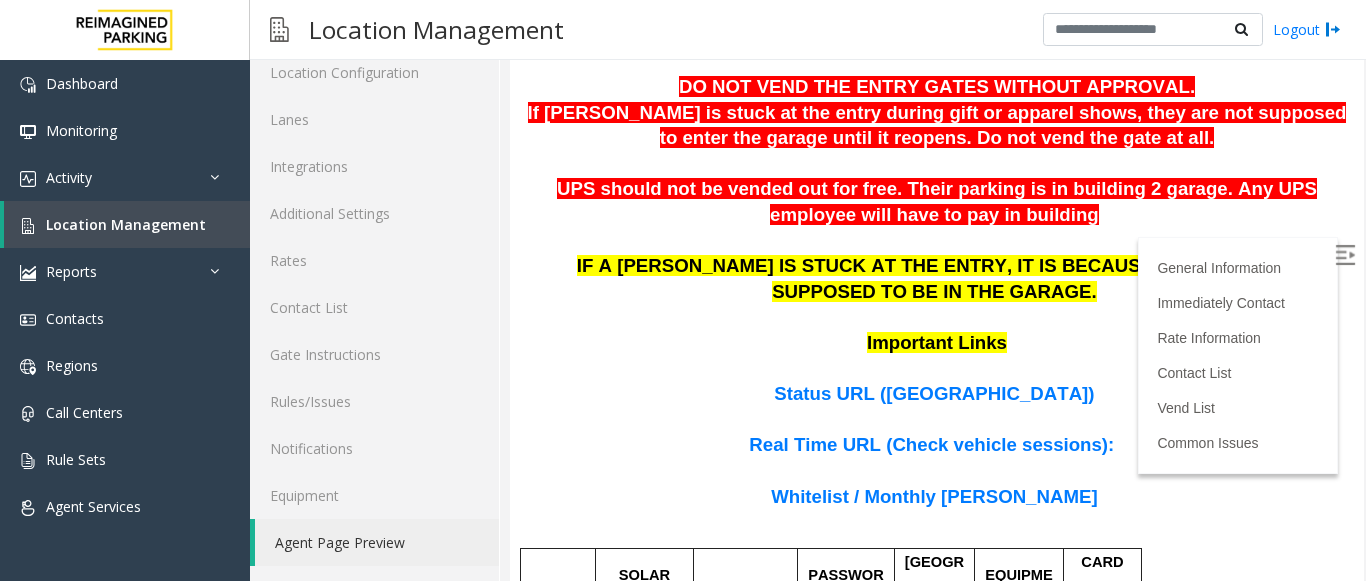 click on "Status URL ([GEOGRAPHIC_DATA])" at bounding box center [934, 393] 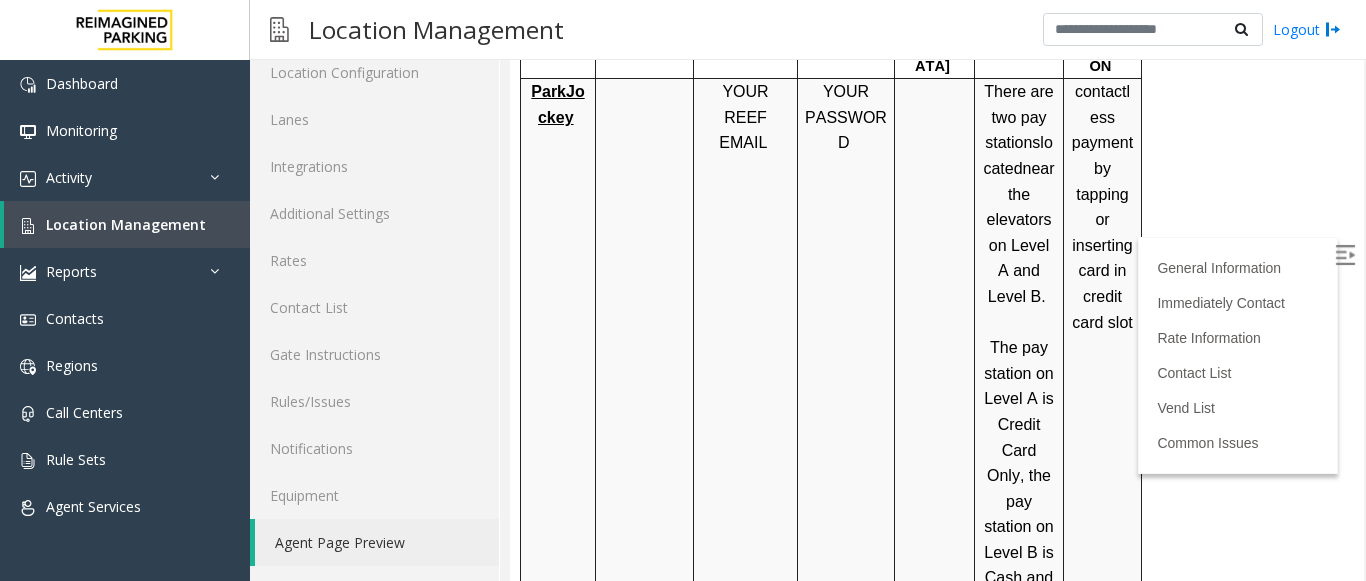 scroll, scrollTop: 2000, scrollLeft: 0, axis: vertical 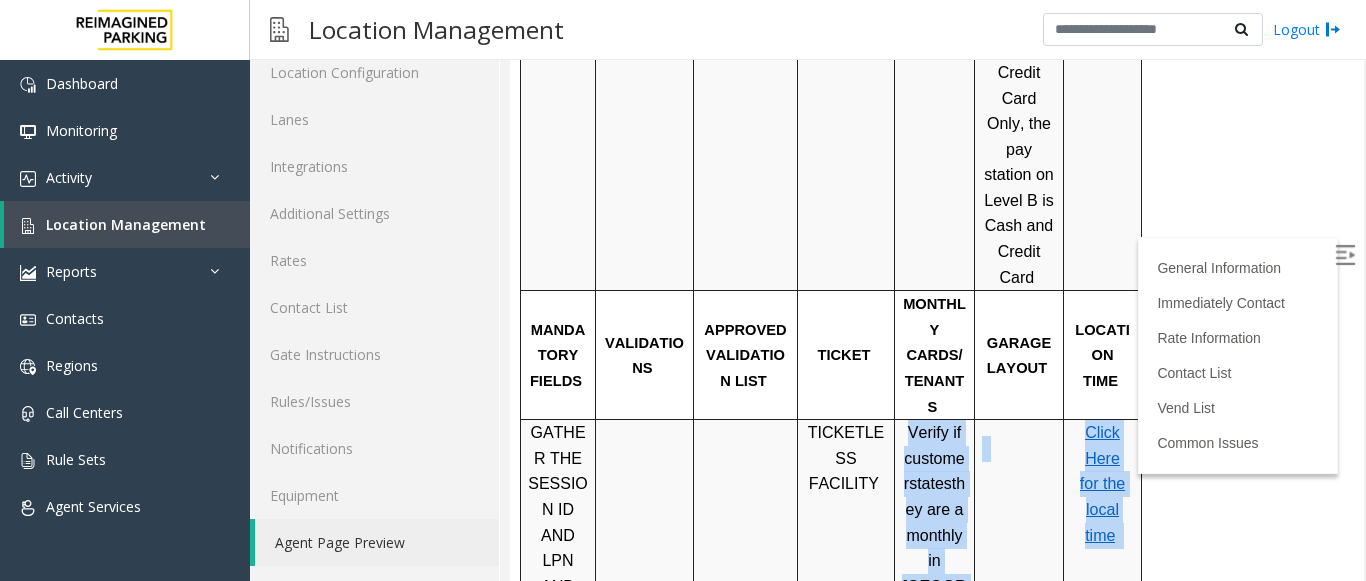 drag, startPoint x: 902, startPoint y: 201, endPoint x: 963, endPoint y: 483, distance: 288.5221 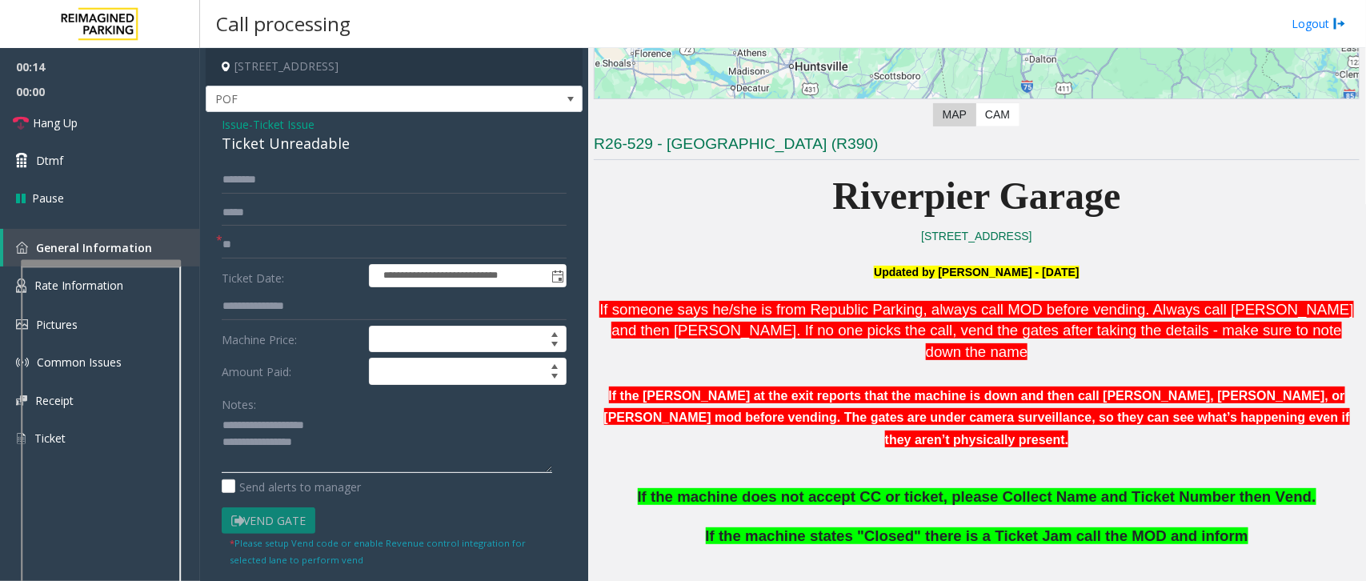 click at bounding box center (746, 587) 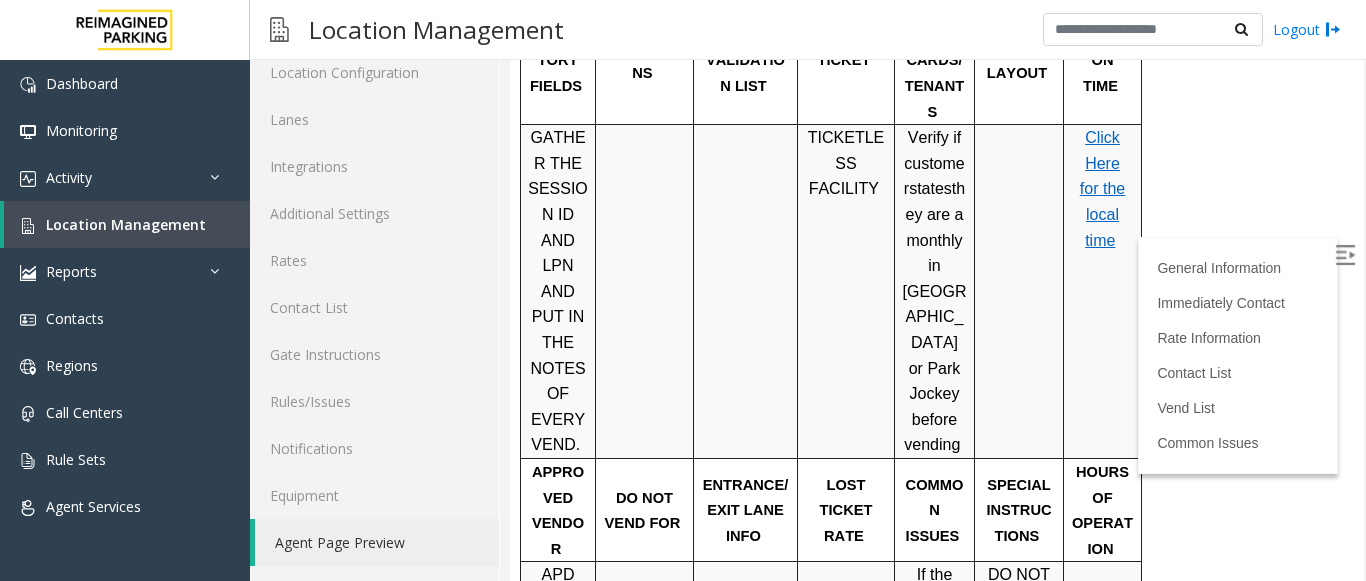 scroll, scrollTop: 2300, scrollLeft: 0, axis: vertical 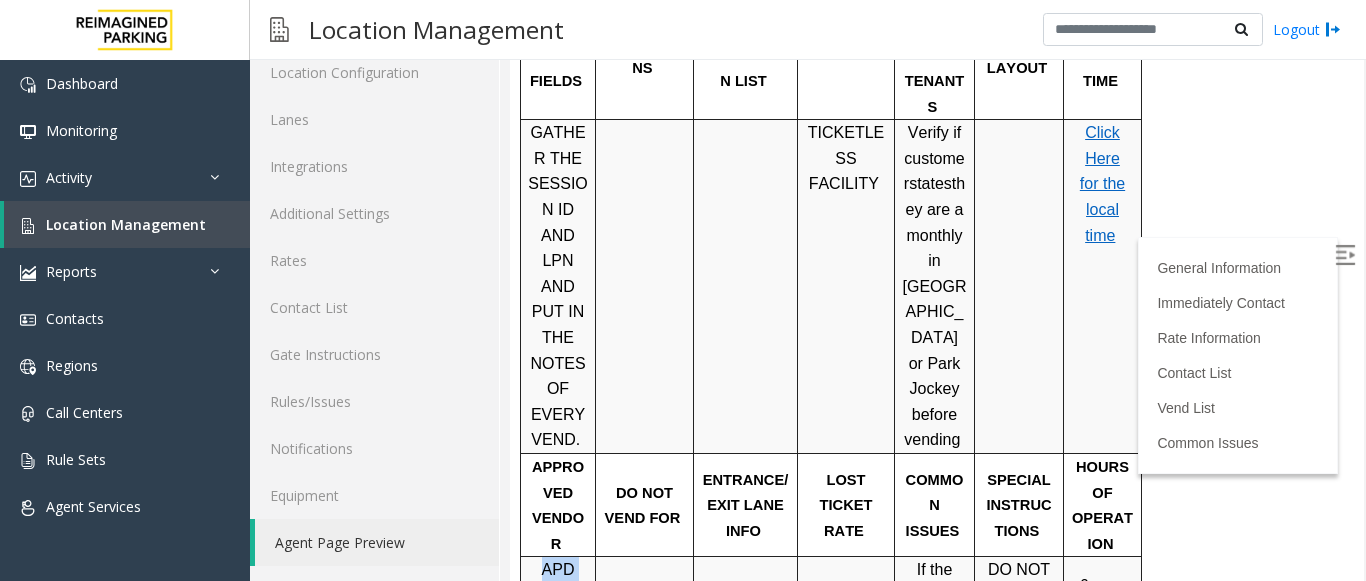 drag, startPoint x: 546, startPoint y: 288, endPoint x: 567, endPoint y: 327, distance: 44.294468 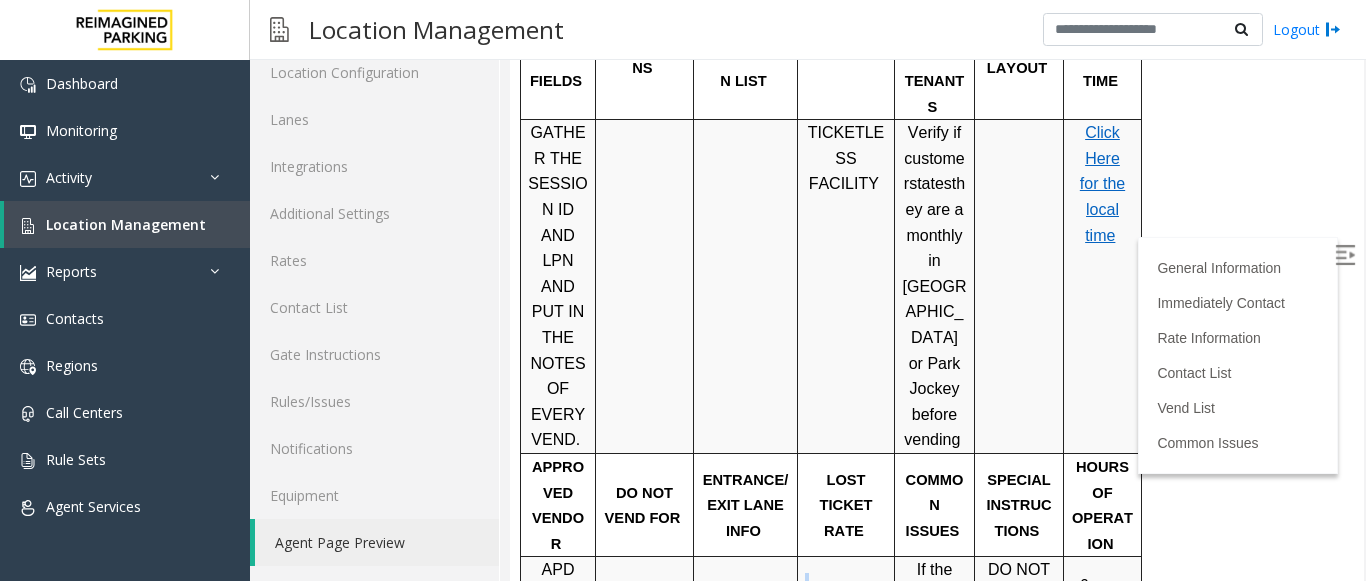 drag, startPoint x: 807, startPoint y: 413, endPoint x: 813, endPoint y: 393, distance: 20.880613 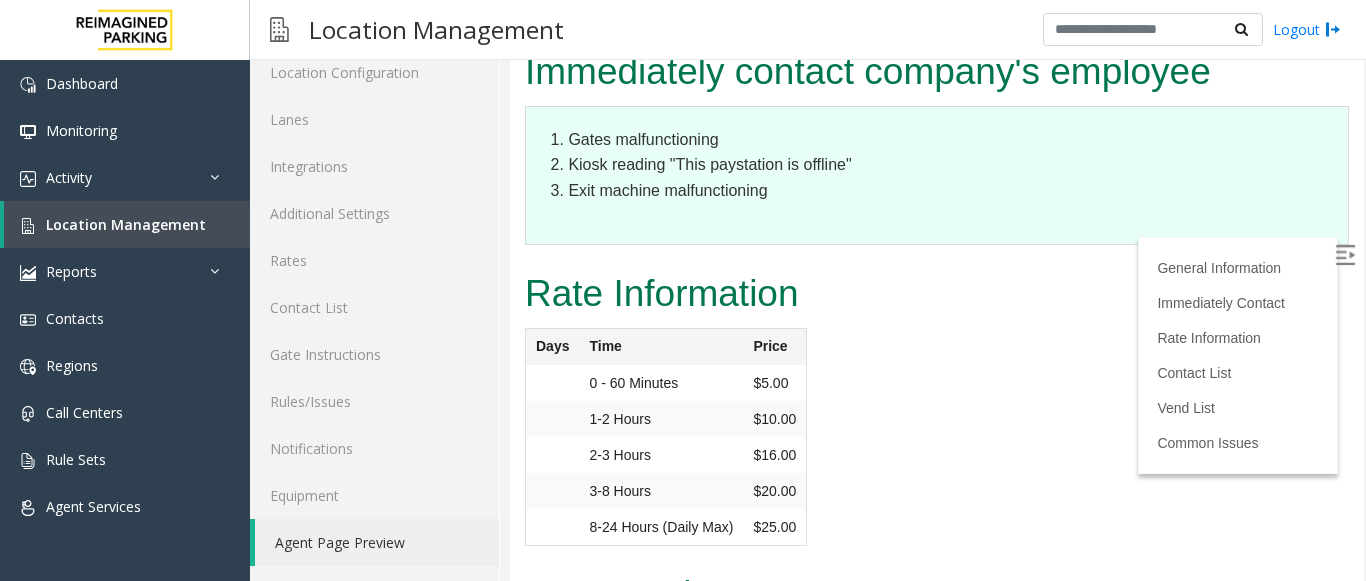 scroll, scrollTop: 4200, scrollLeft: 0, axis: vertical 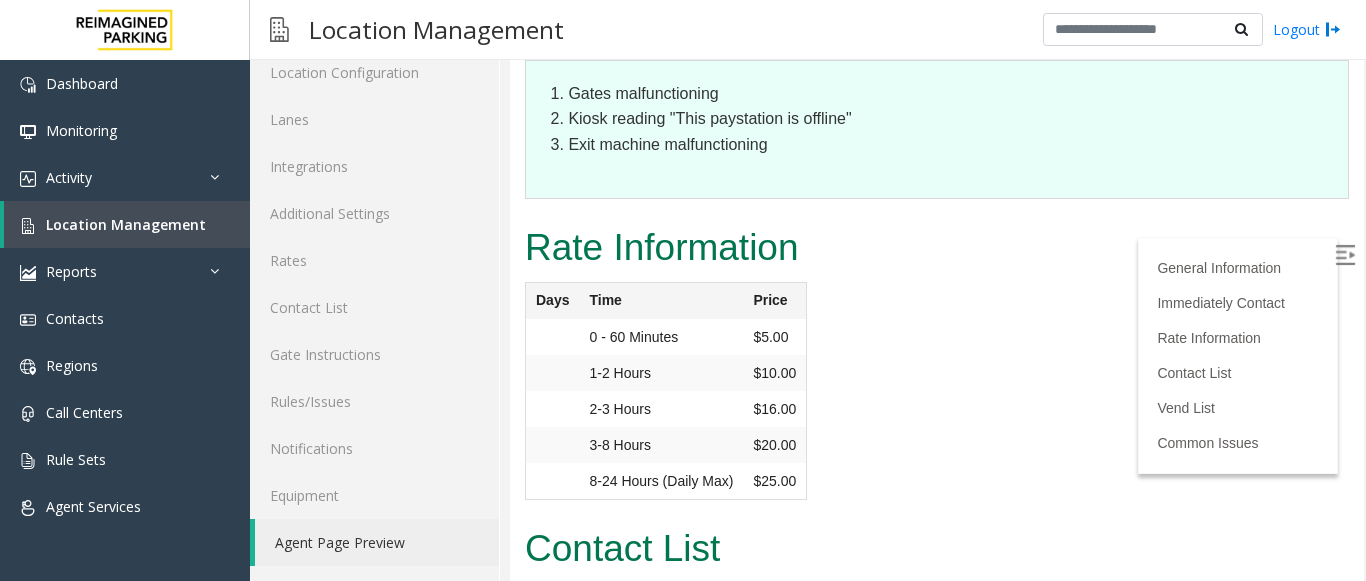 drag, startPoint x: 664, startPoint y: 452, endPoint x: 858, endPoint y: 442, distance: 194.25757 